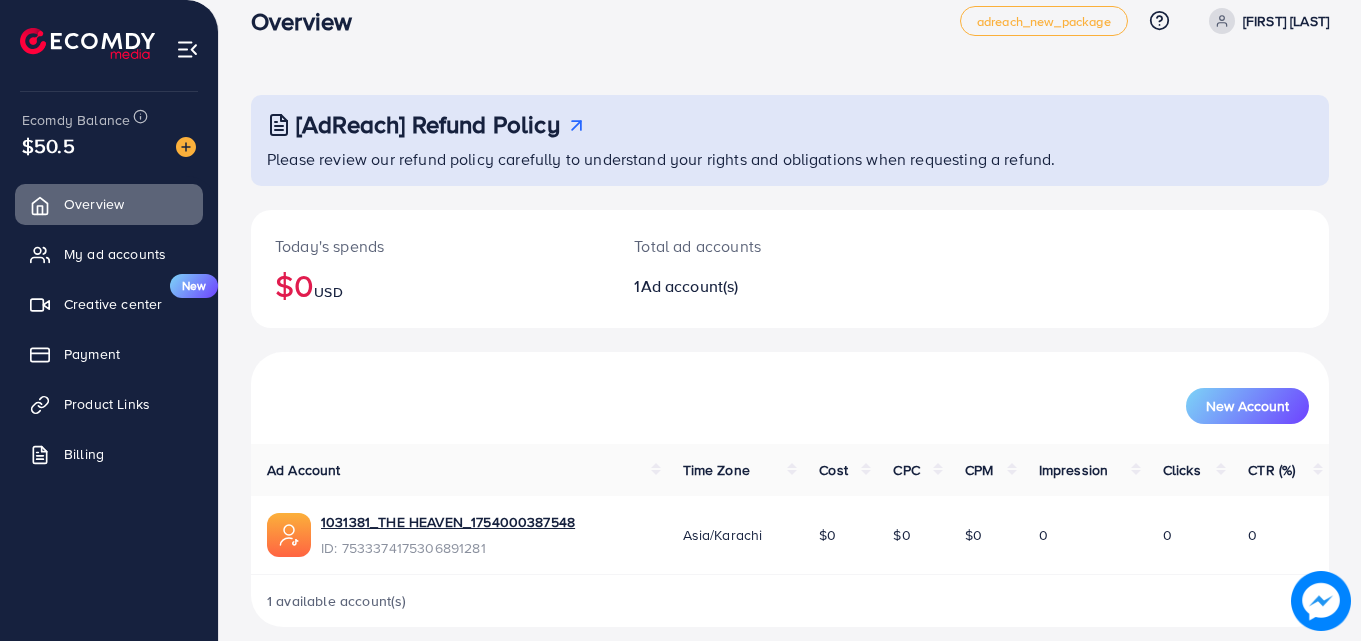 scroll, scrollTop: 47, scrollLeft: 0, axis: vertical 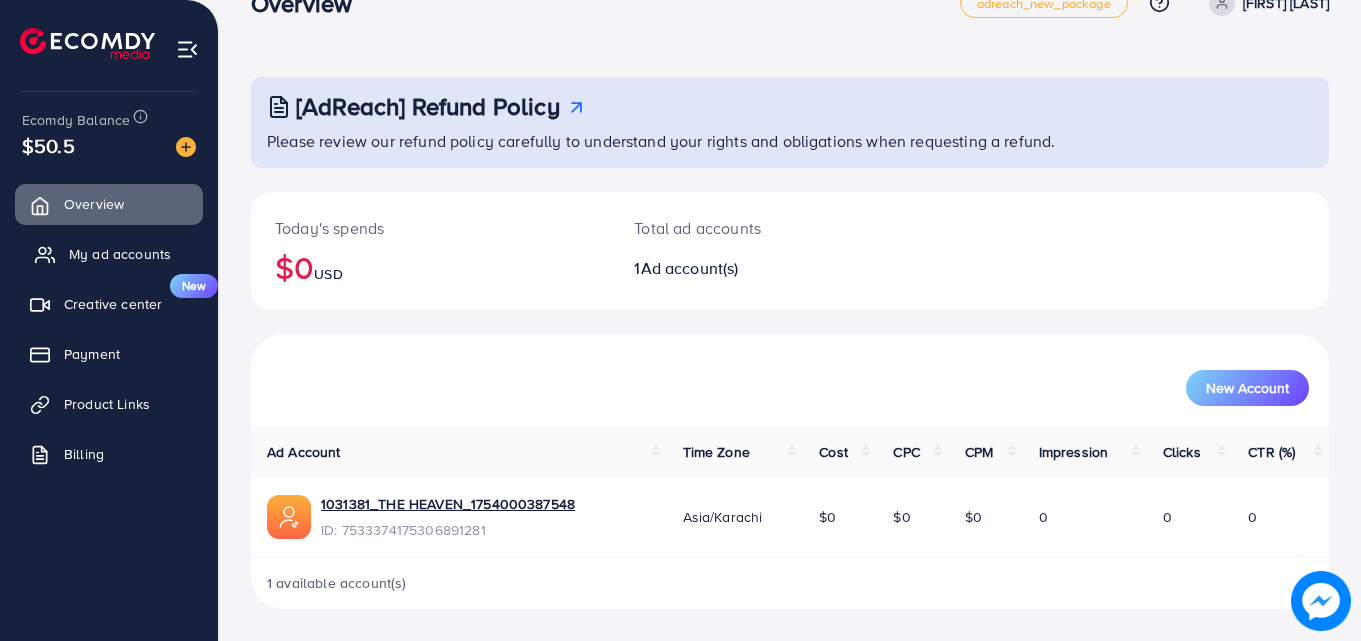 click on "My ad accounts" at bounding box center [120, 254] 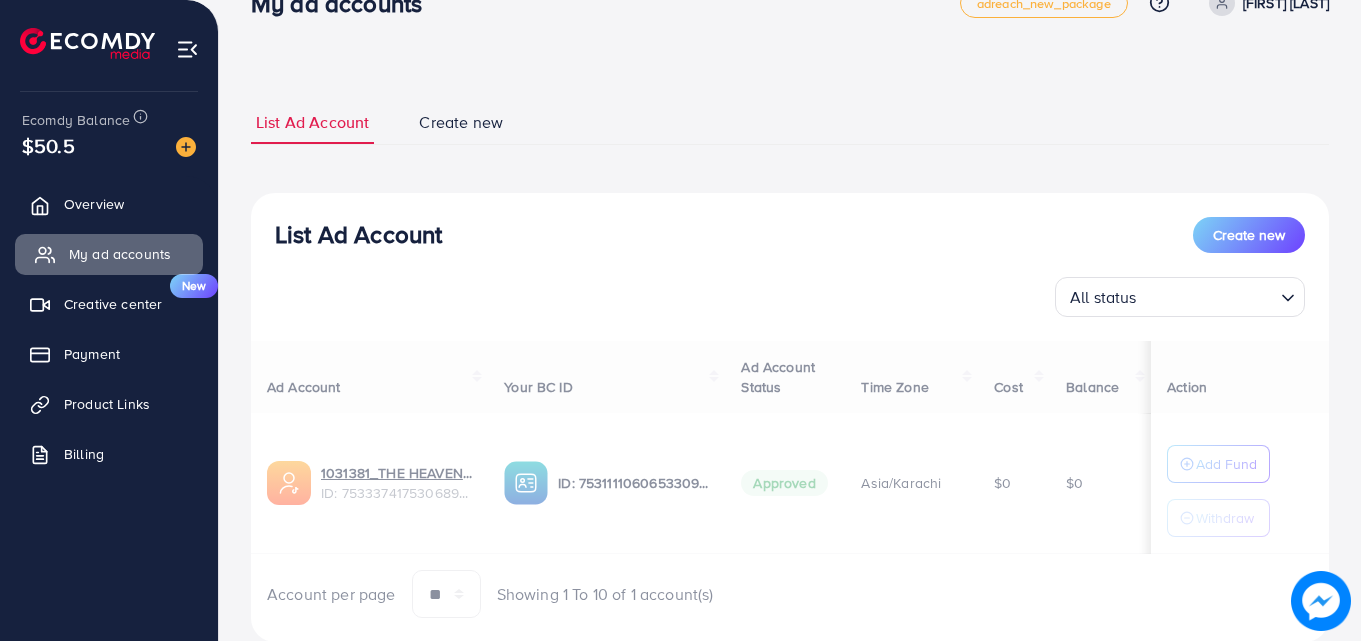 scroll, scrollTop: 0, scrollLeft: 0, axis: both 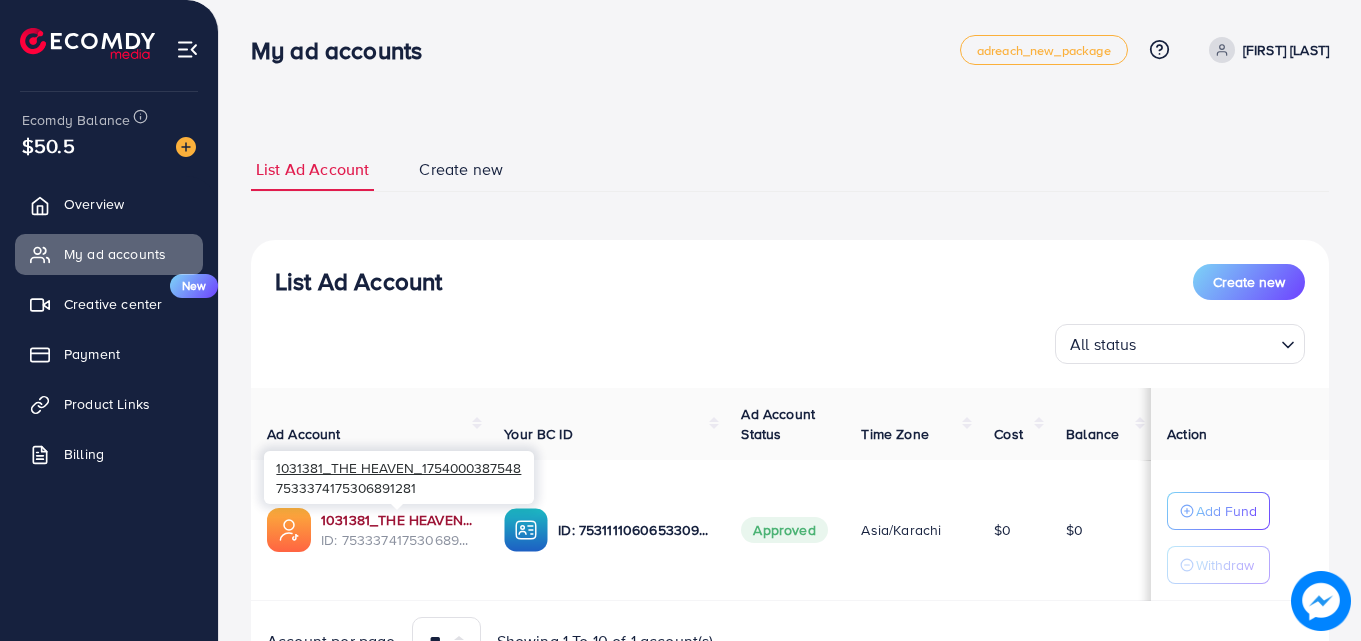 click on "1031381_THE HEAVEN_1754000387548" at bounding box center (396, 520) 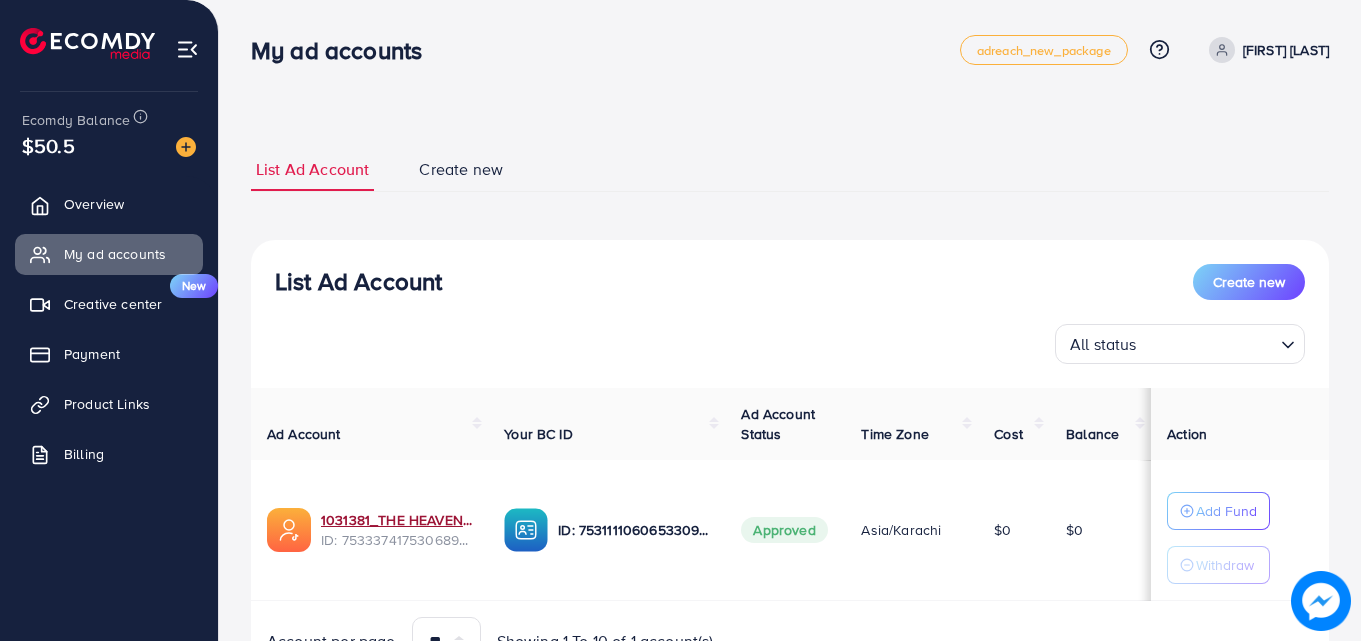 click on "[FIRST] [LAST]" at bounding box center (1286, 50) 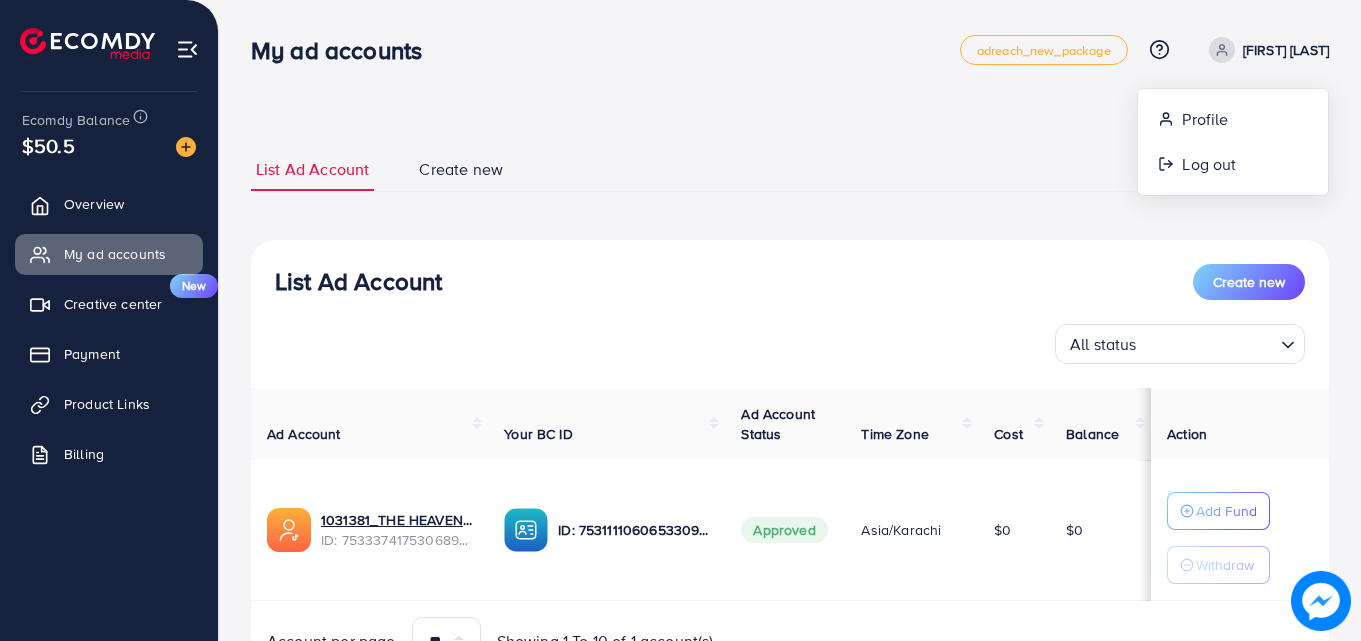 click on "[FIRST] [LAST]" at bounding box center (1286, 50) 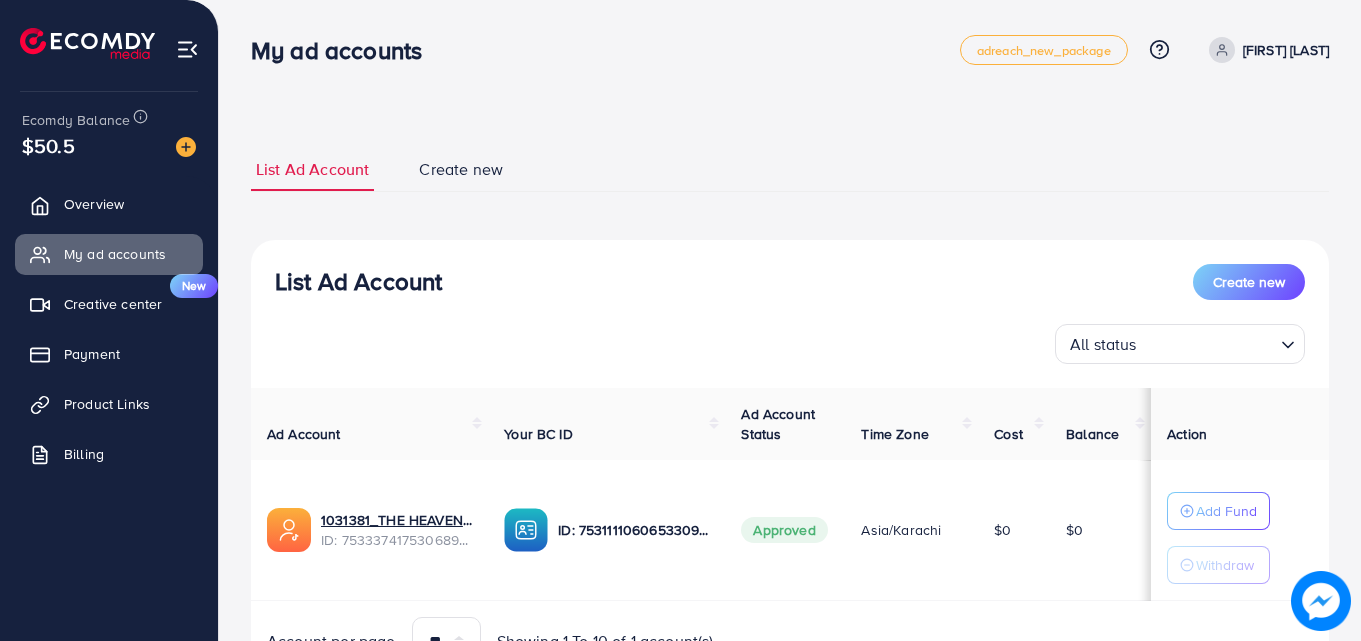 click on "**********" at bounding box center (790, 418) 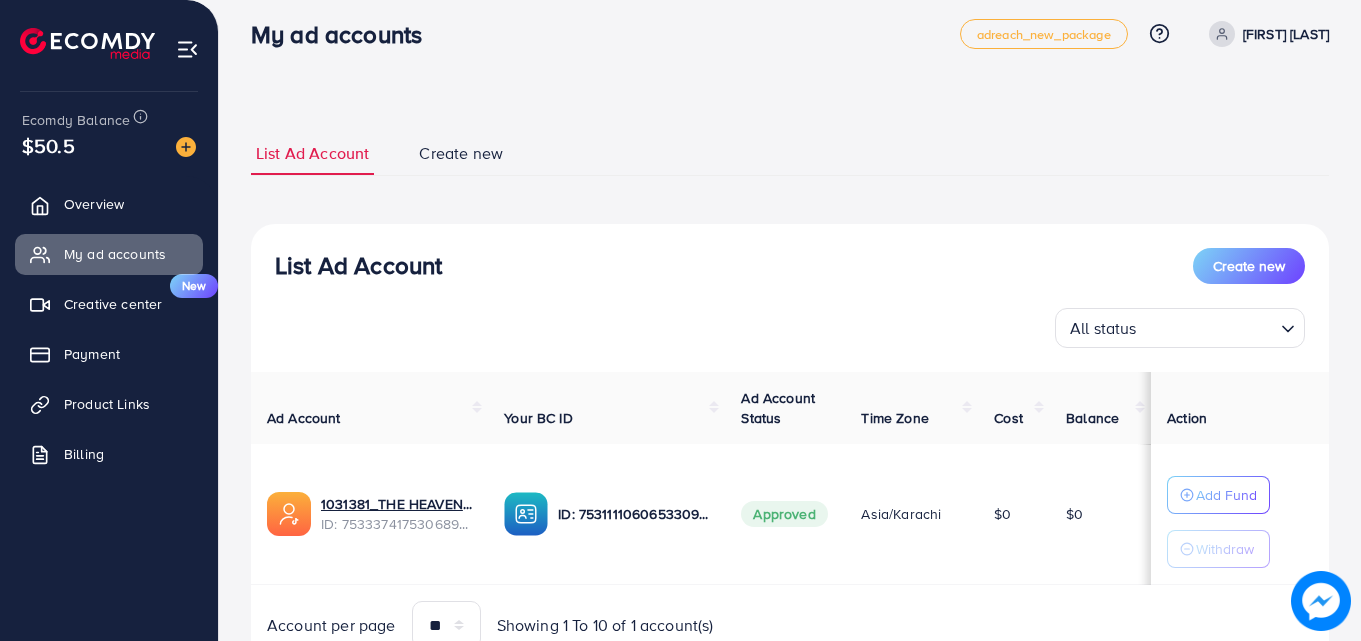 scroll, scrollTop: 104, scrollLeft: 0, axis: vertical 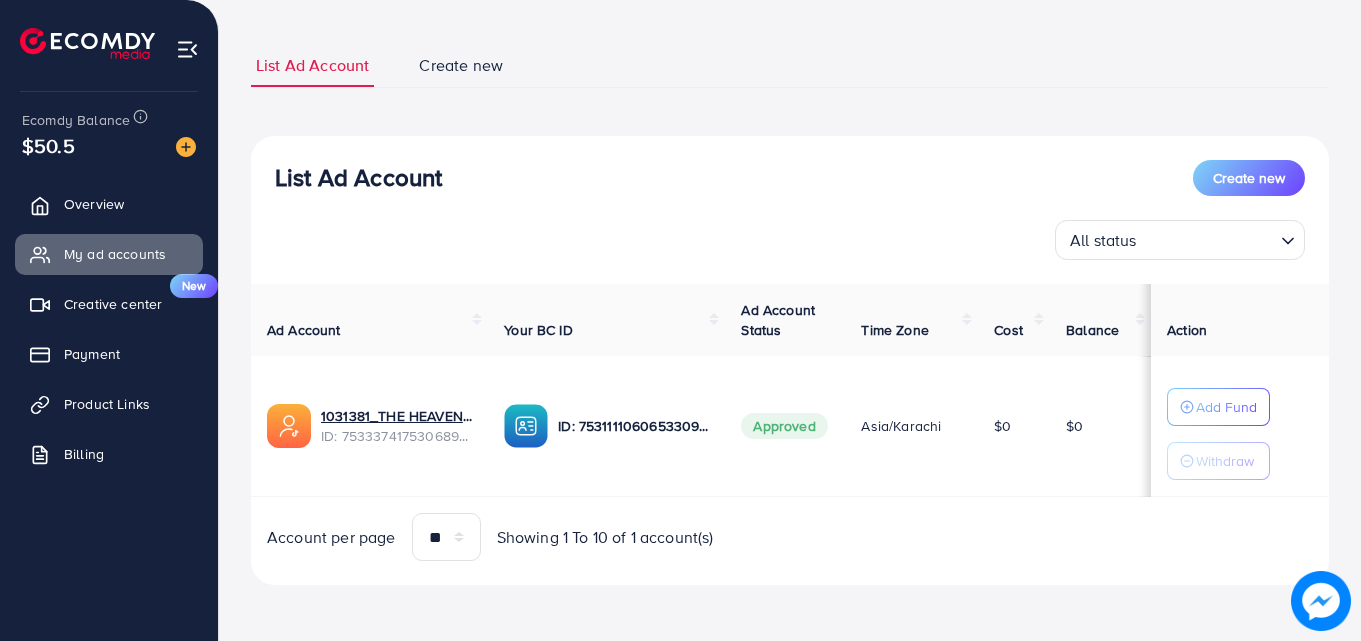 click at bounding box center [187, 49] 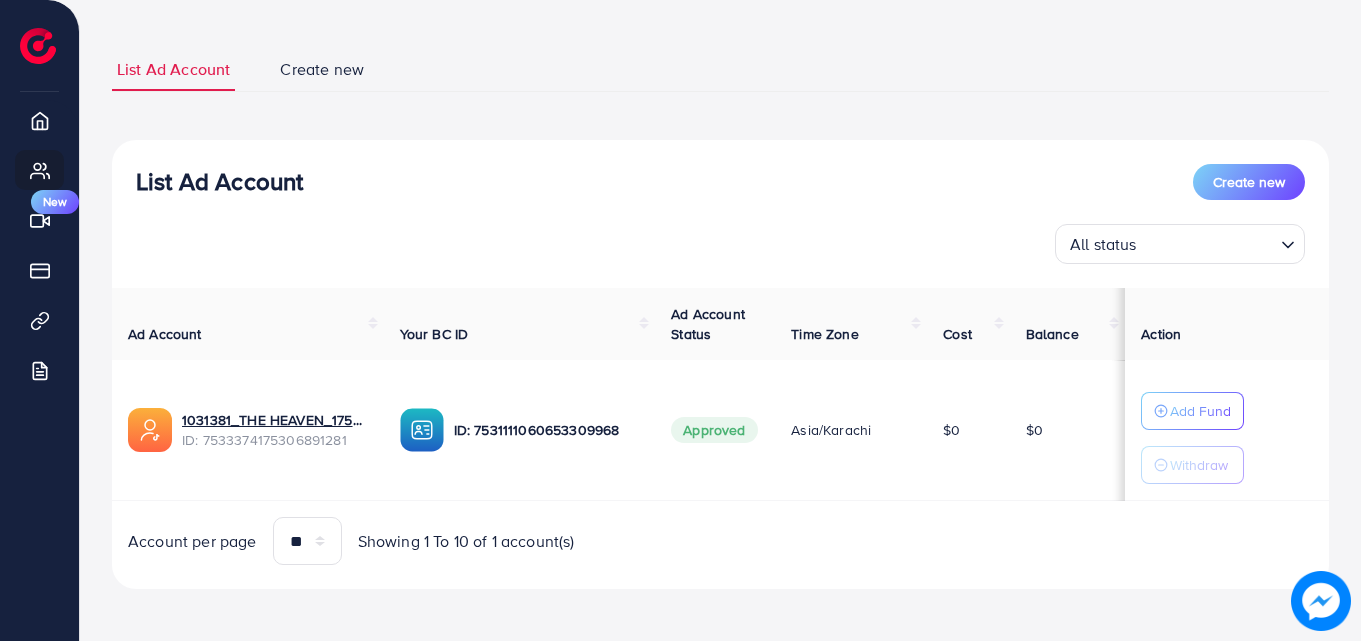 scroll, scrollTop: 104, scrollLeft: 0, axis: vertical 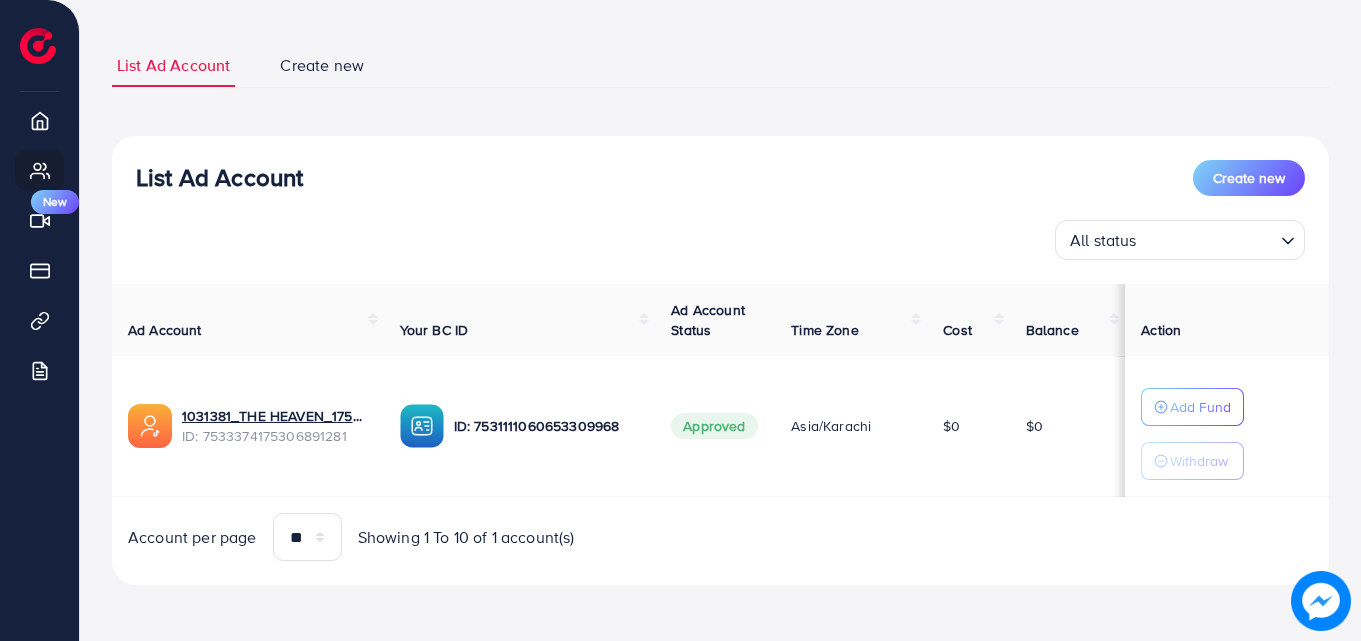 click on "Your BC ID" at bounding box center (434, 330) 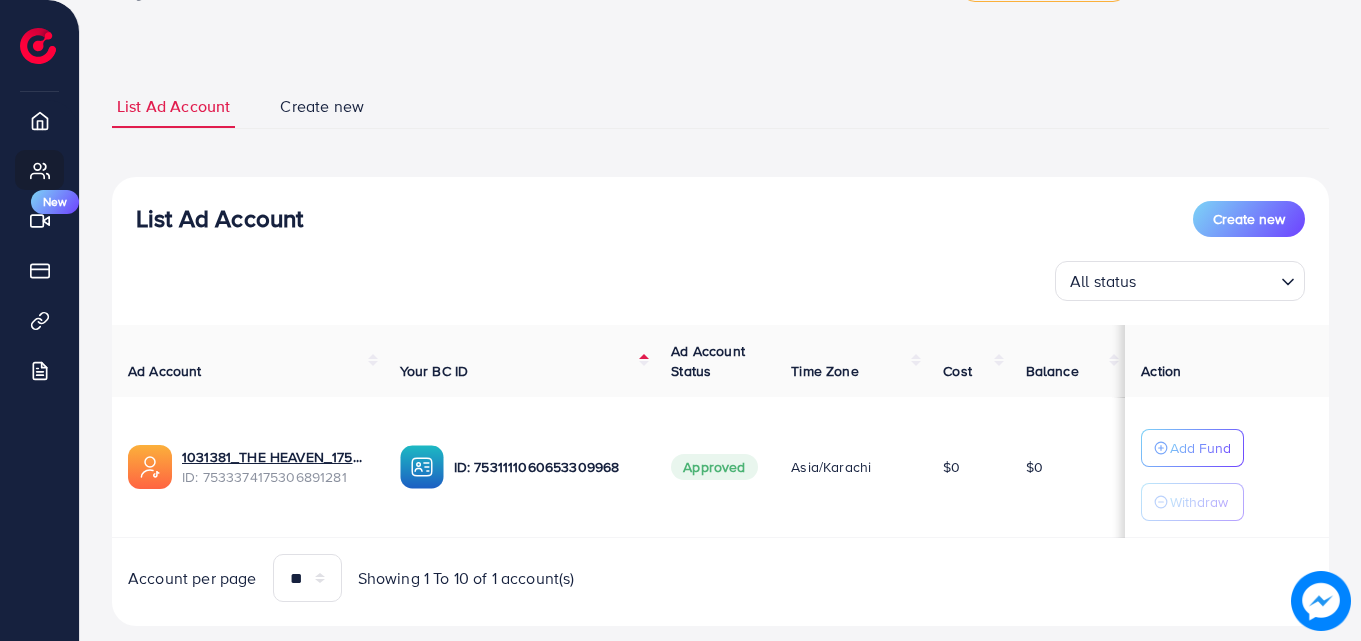 scroll, scrollTop: 0, scrollLeft: 0, axis: both 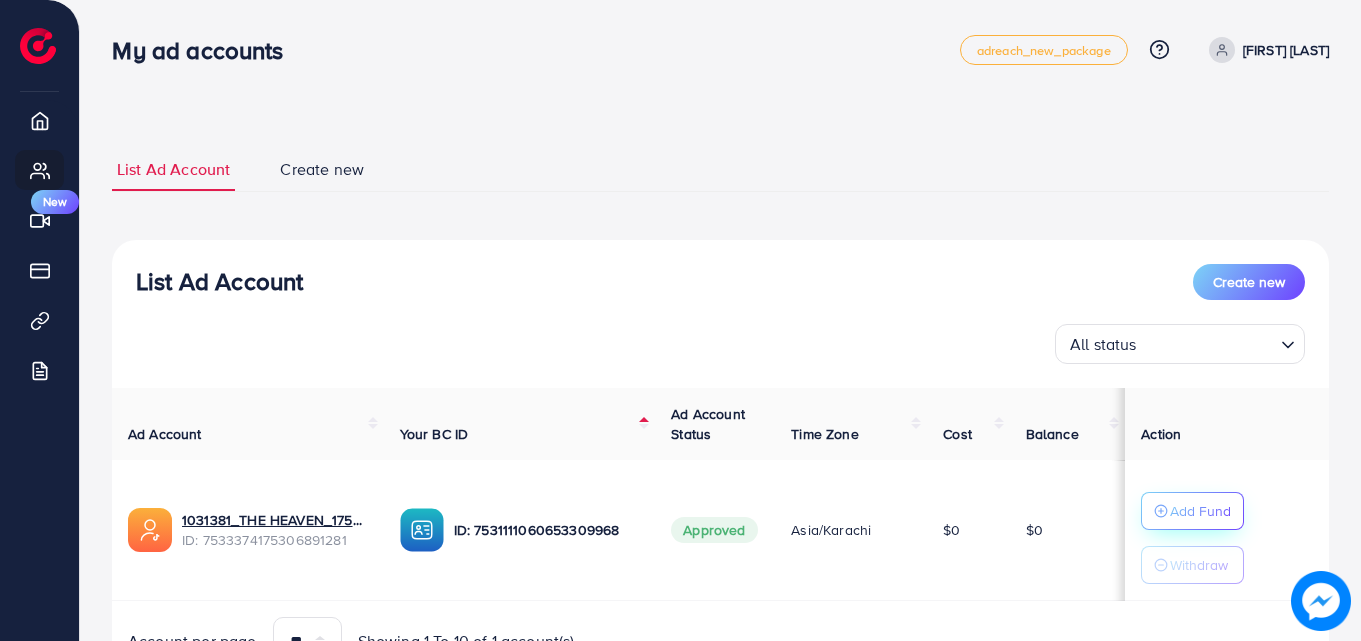 click on "Add Fund" at bounding box center (1200, 511) 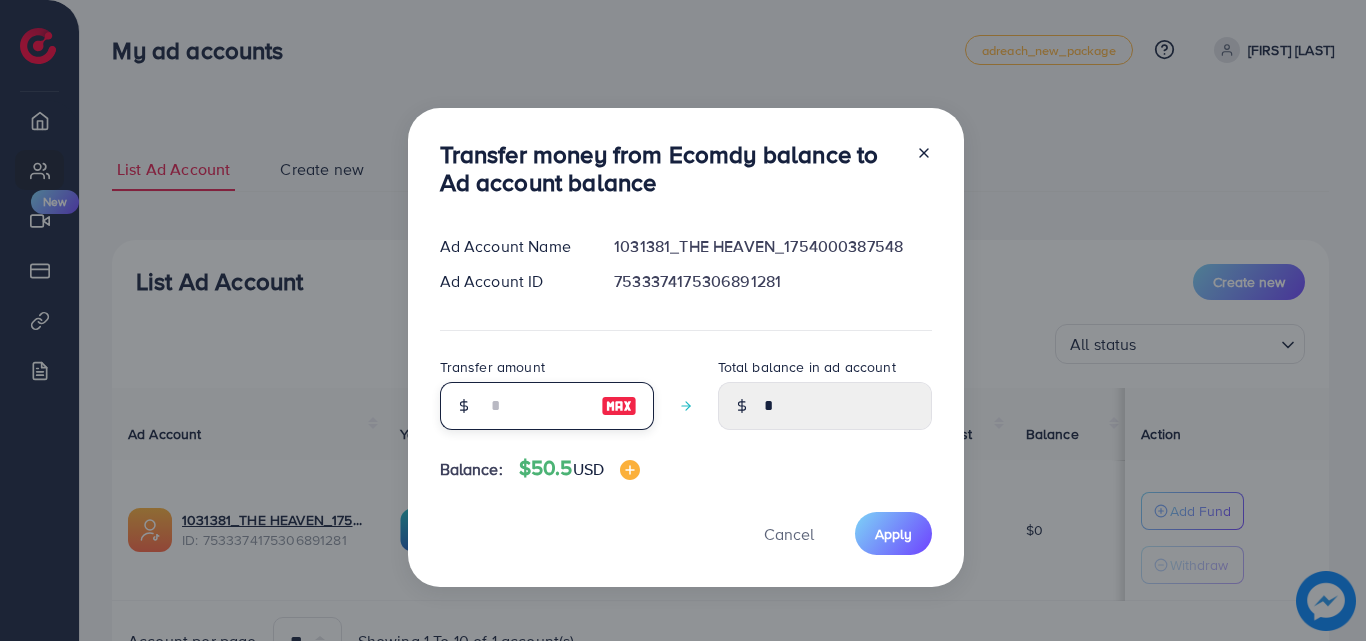 click at bounding box center [536, 406] 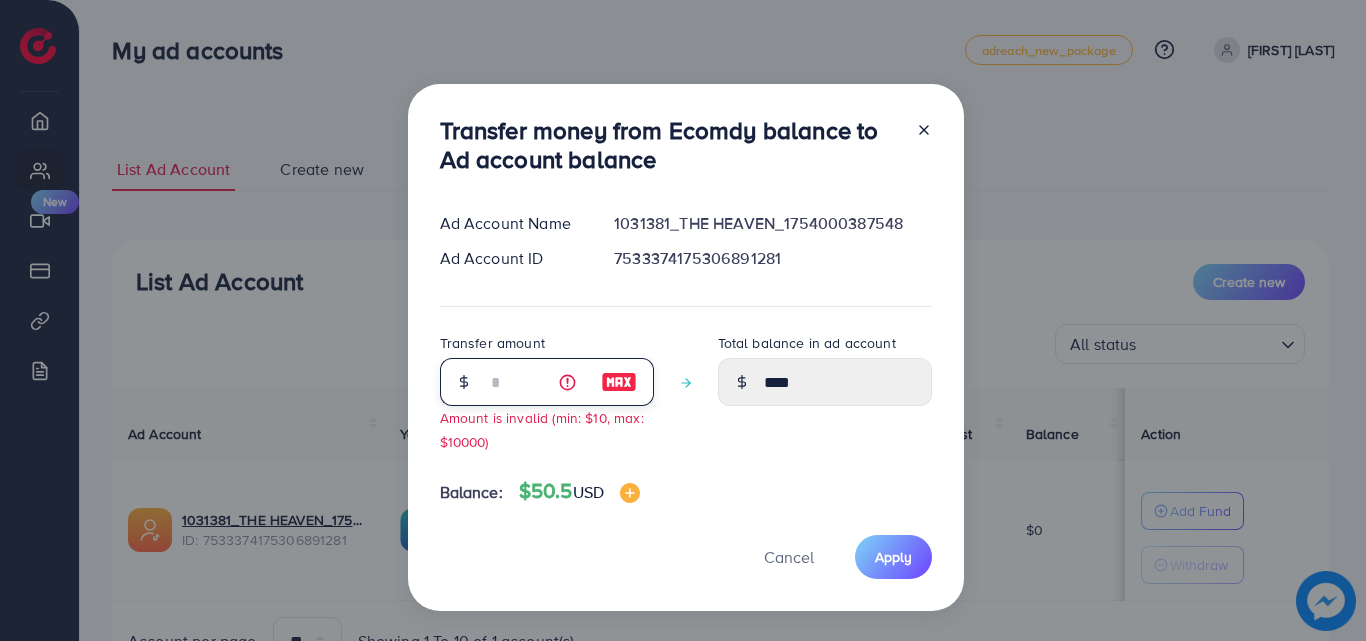 type on "**" 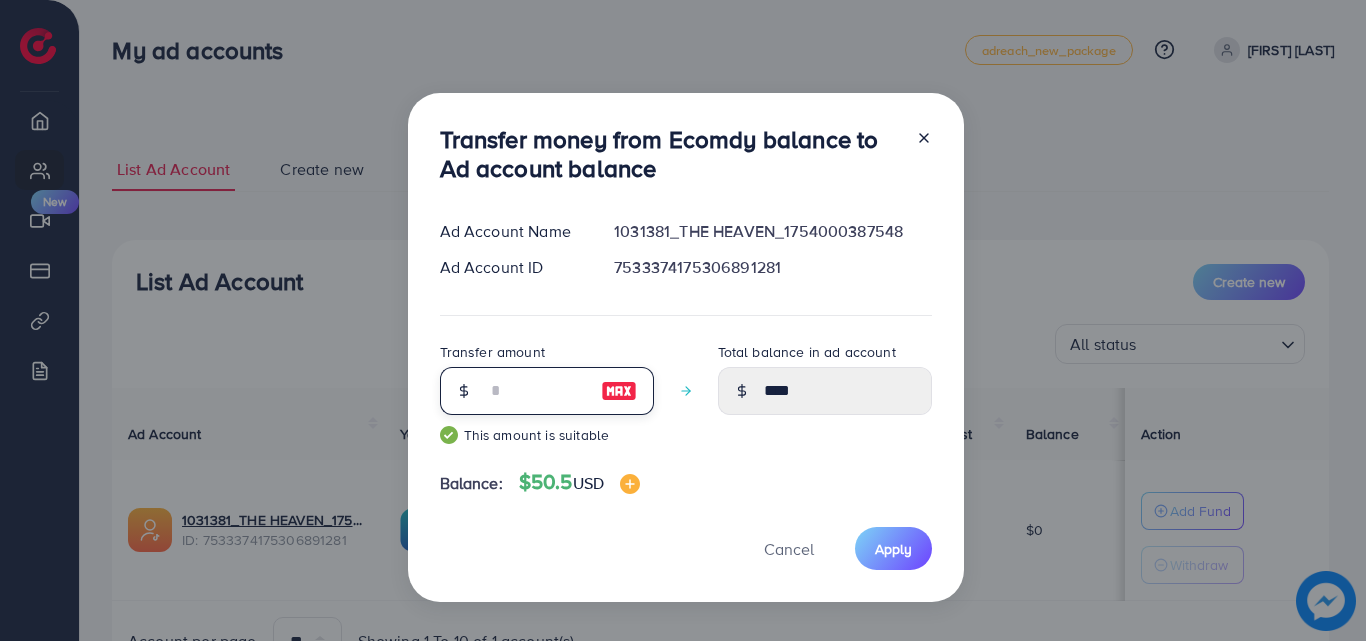 type on "*****" 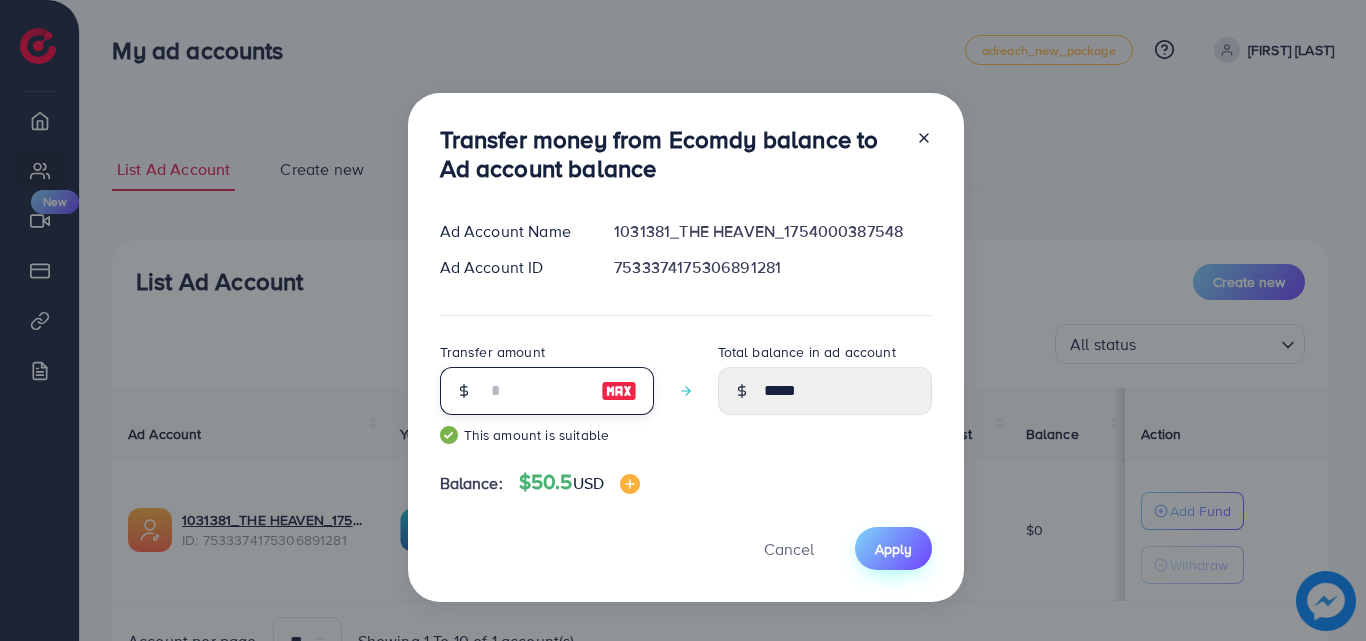 type on "**" 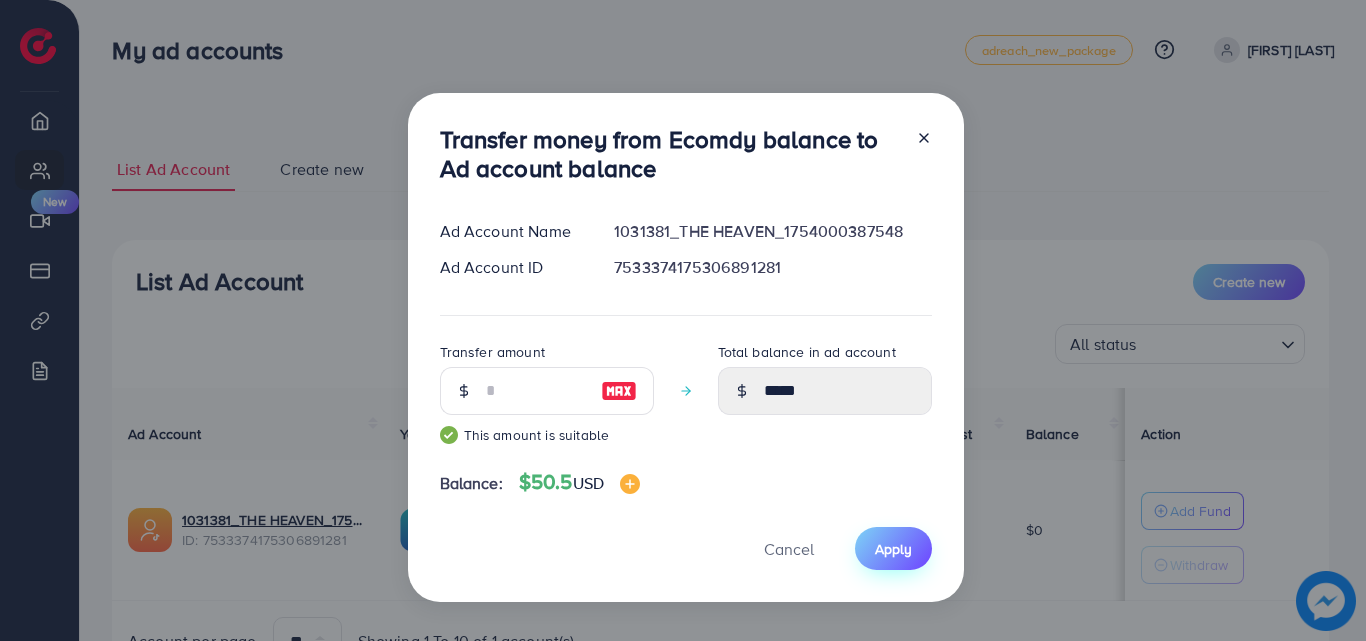 click on "Apply" at bounding box center [893, 548] 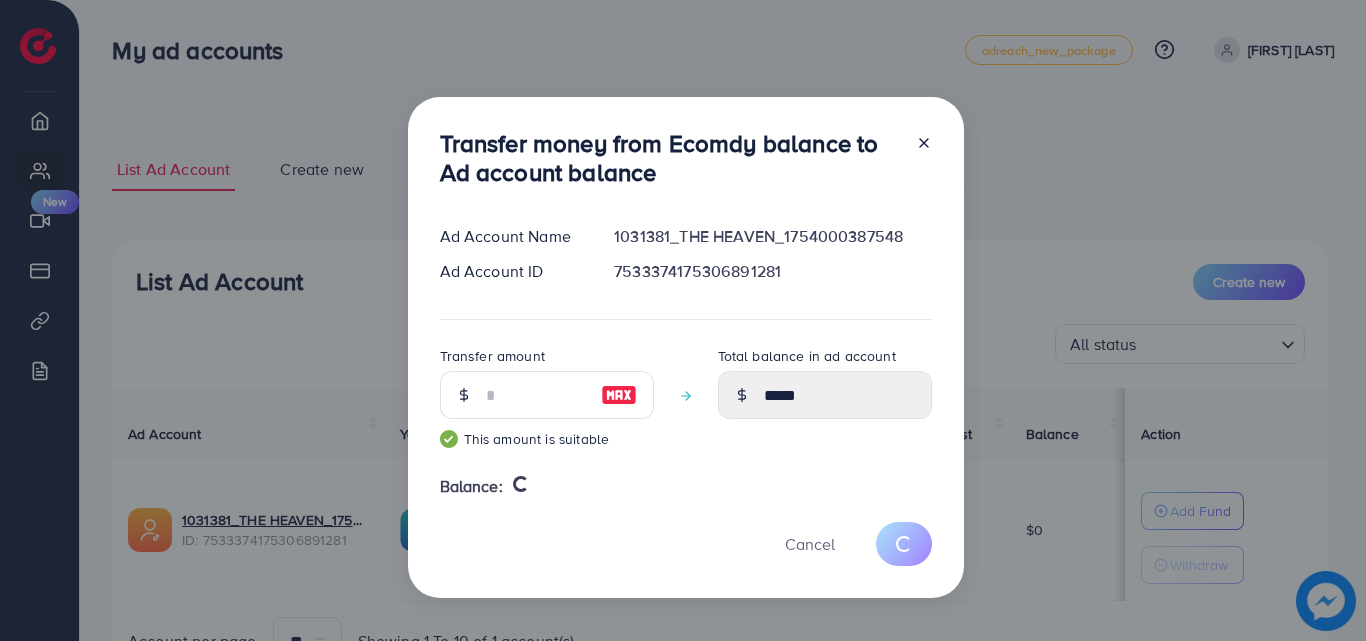 type 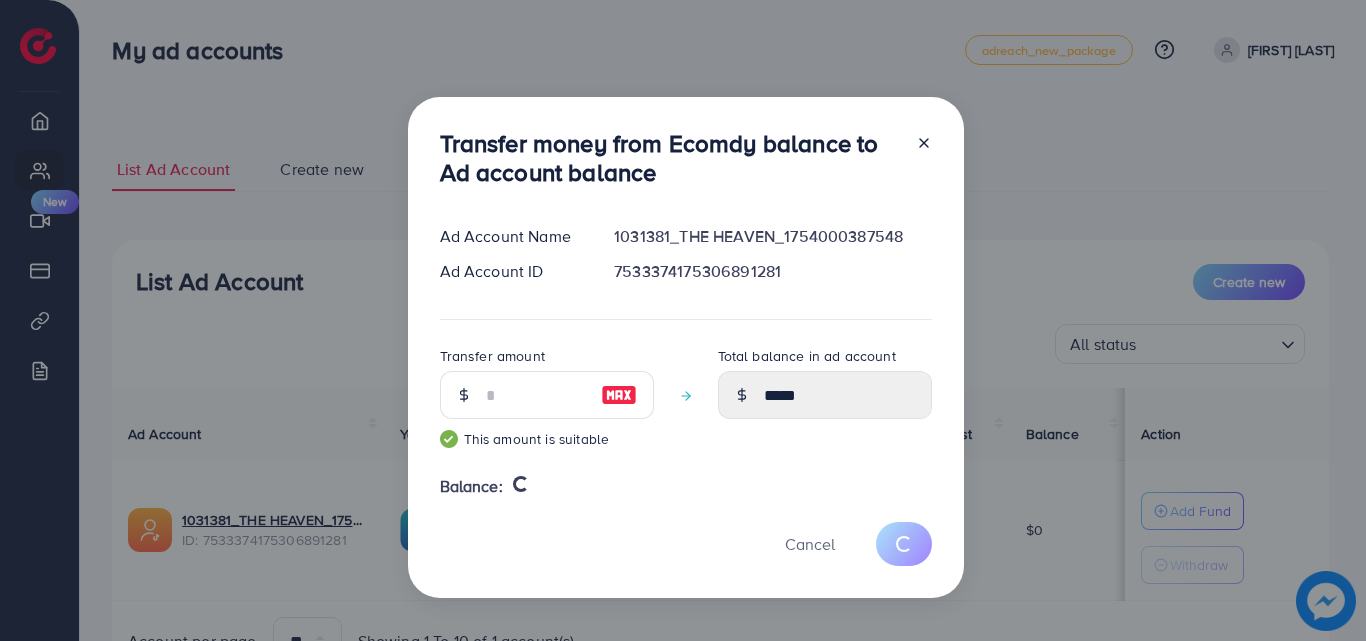 type on "*" 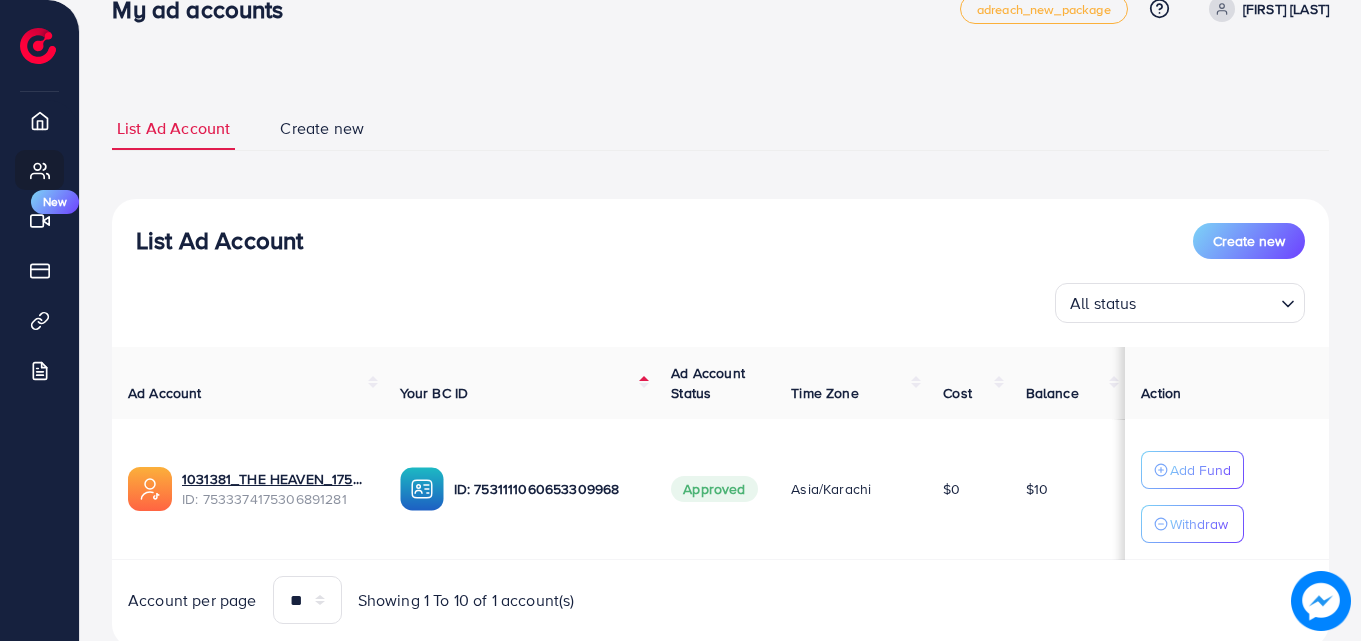 scroll, scrollTop: 0, scrollLeft: 0, axis: both 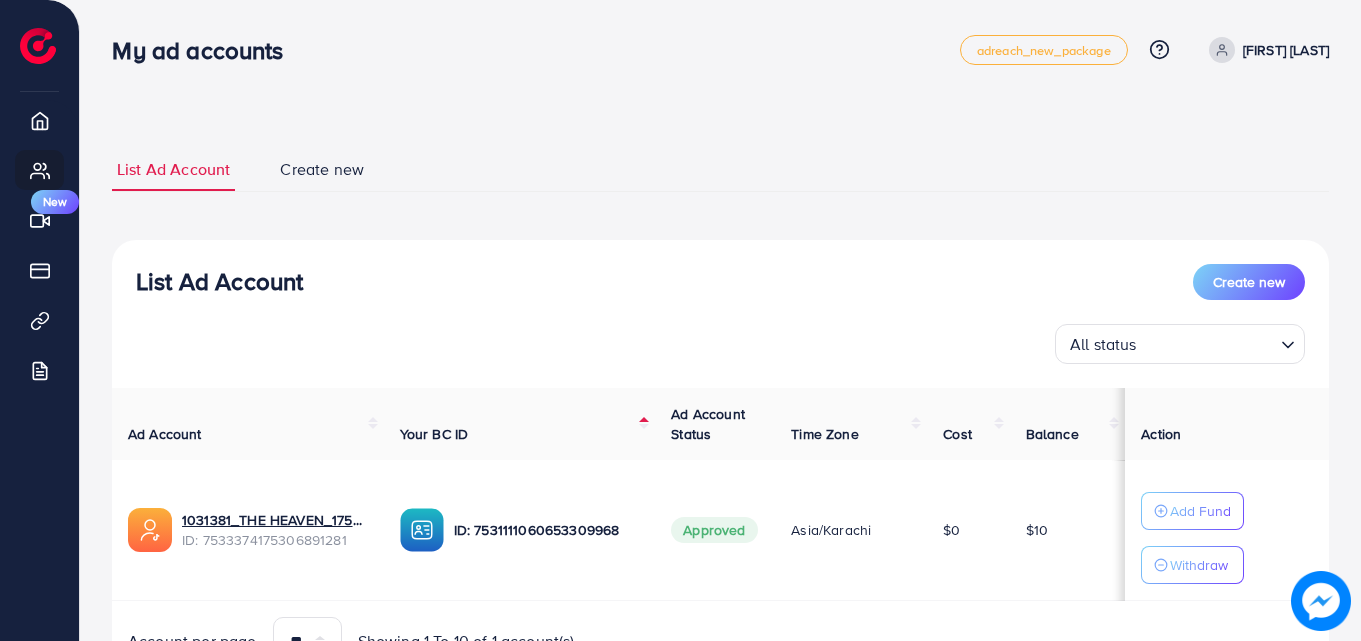 type 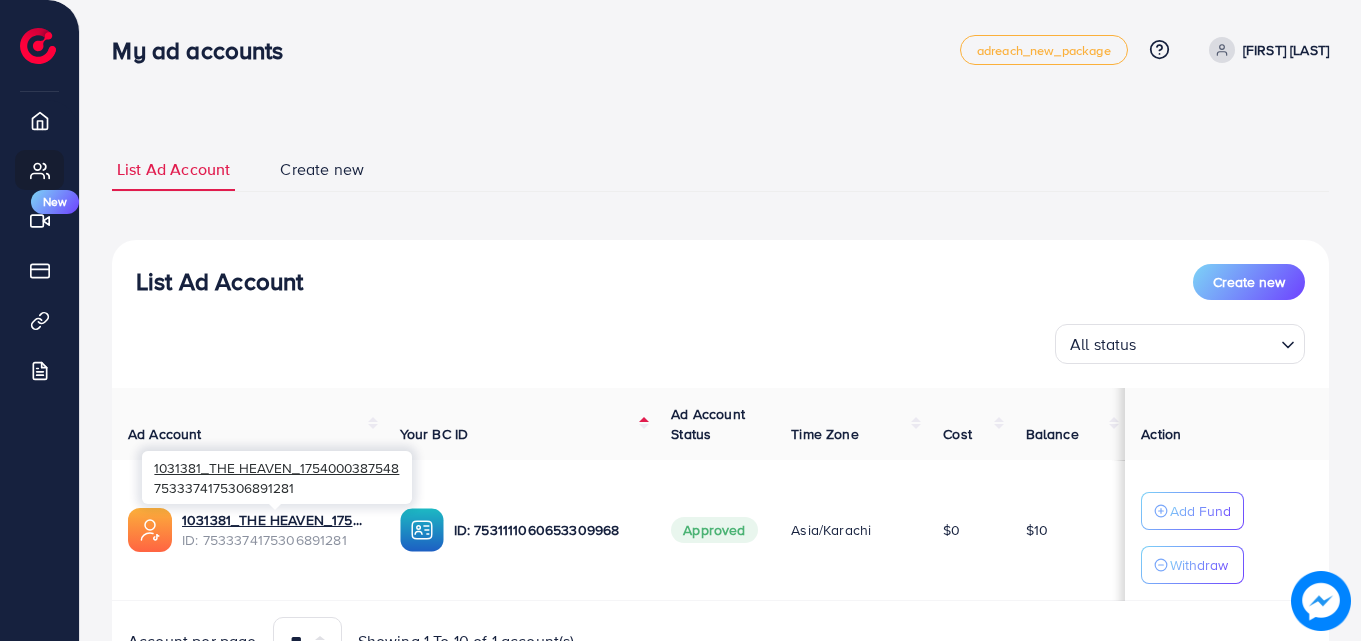 click at bounding box center [275, 507] 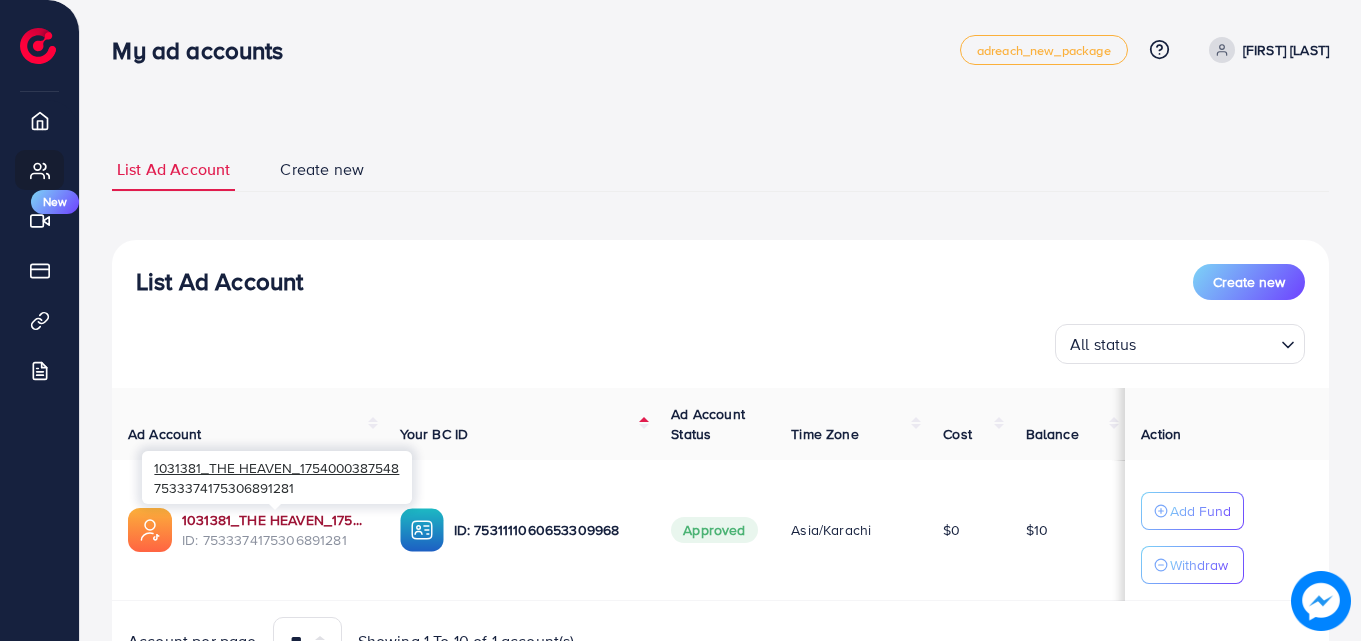click on "1031381_THE HEAVEN_1754000387548" at bounding box center (275, 520) 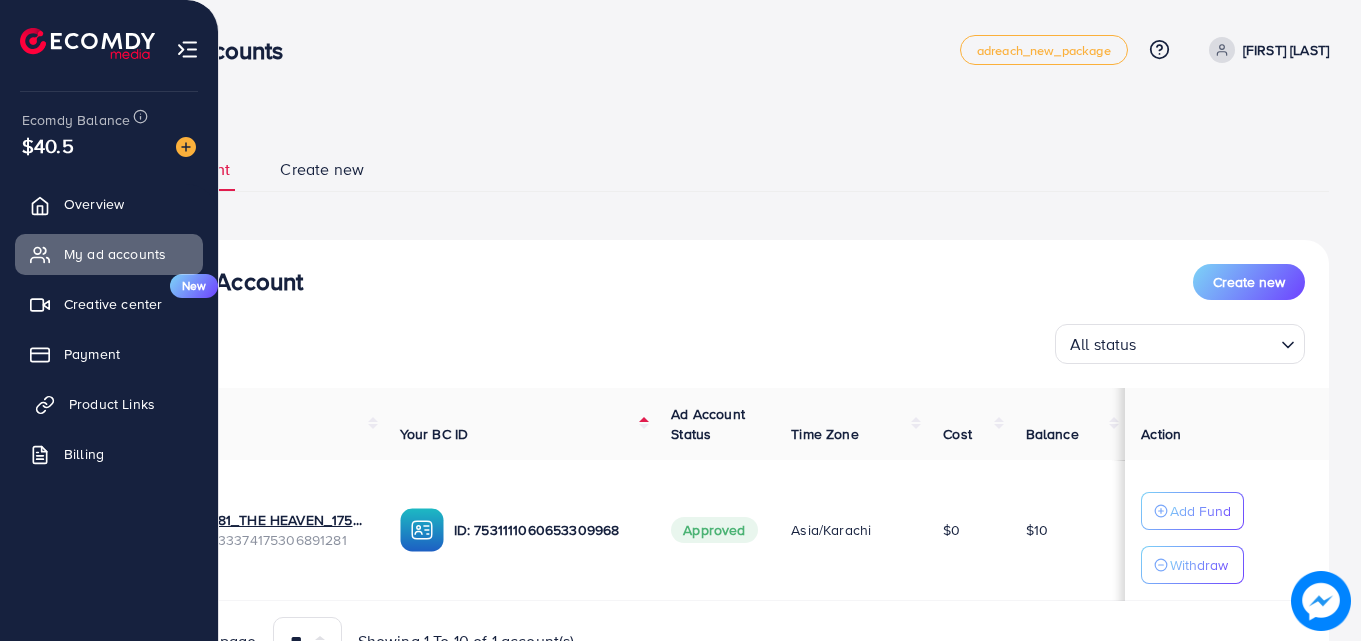 click on "Product Links" at bounding box center (112, 404) 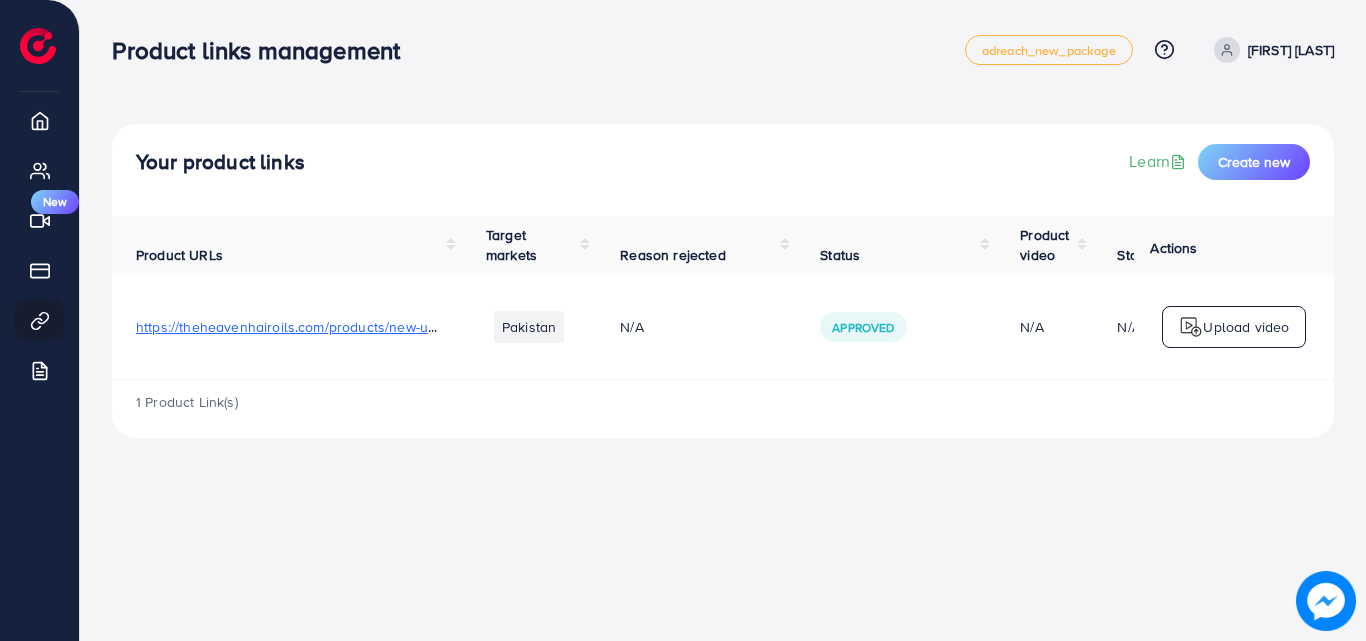 click on "https://theheavenhairoils.com/products/new-unique-n-premium-king-printer-tracksuit" at bounding box center [403, 327] 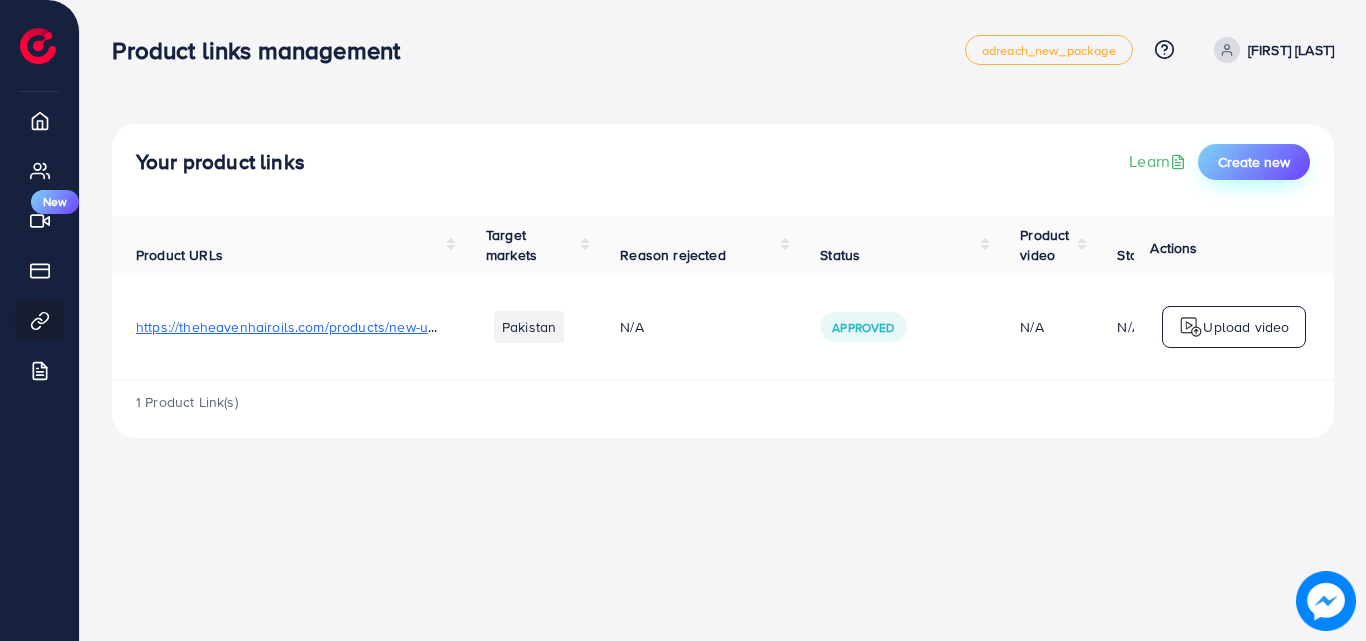 click on "Create new" at bounding box center (1254, 162) 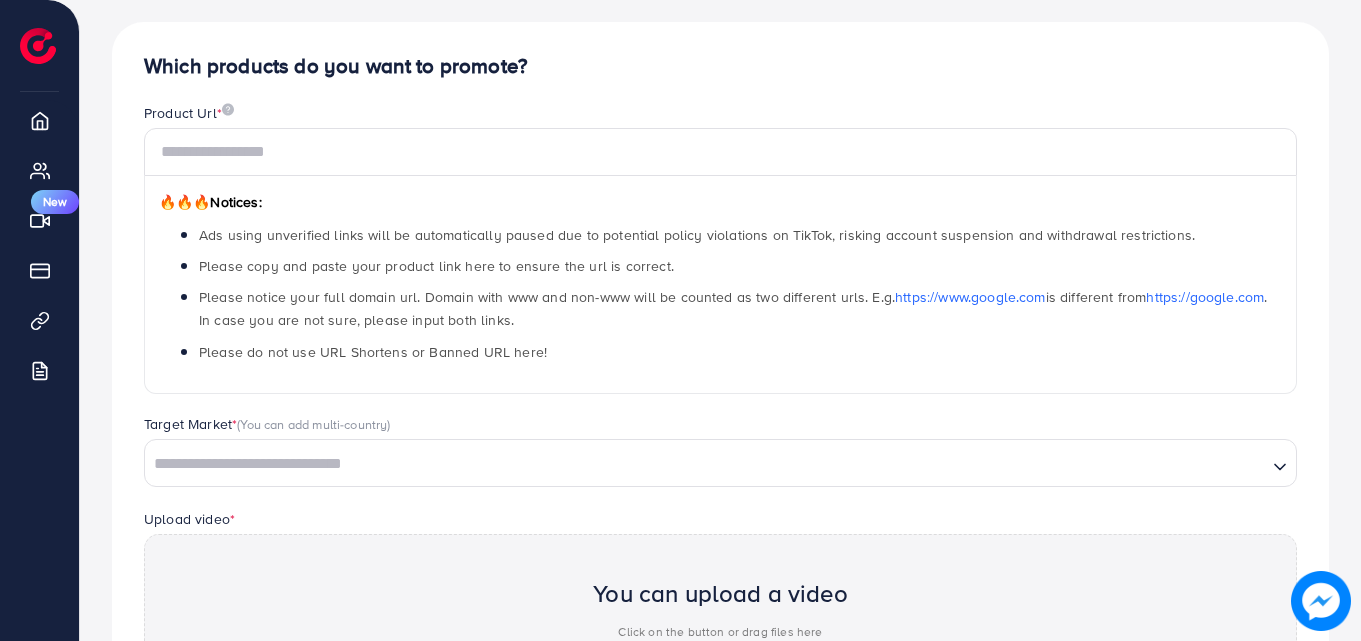 scroll, scrollTop: 59, scrollLeft: 0, axis: vertical 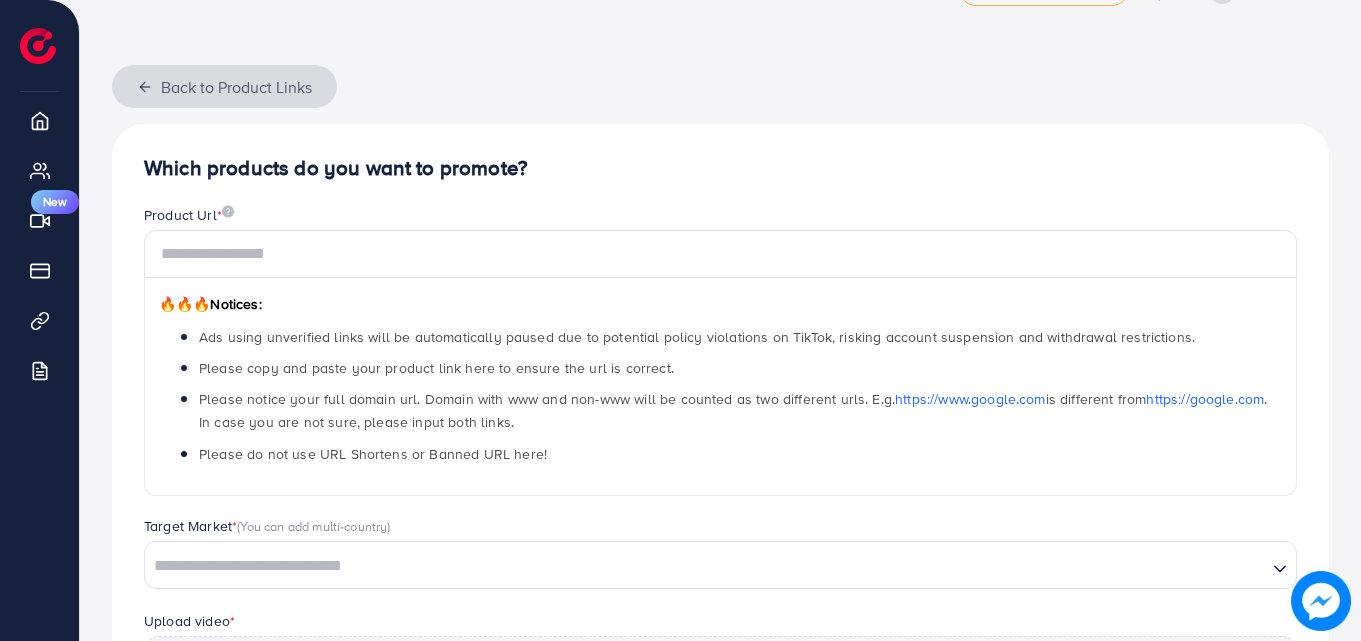 click on "Back to Product Links" at bounding box center [224, 86] 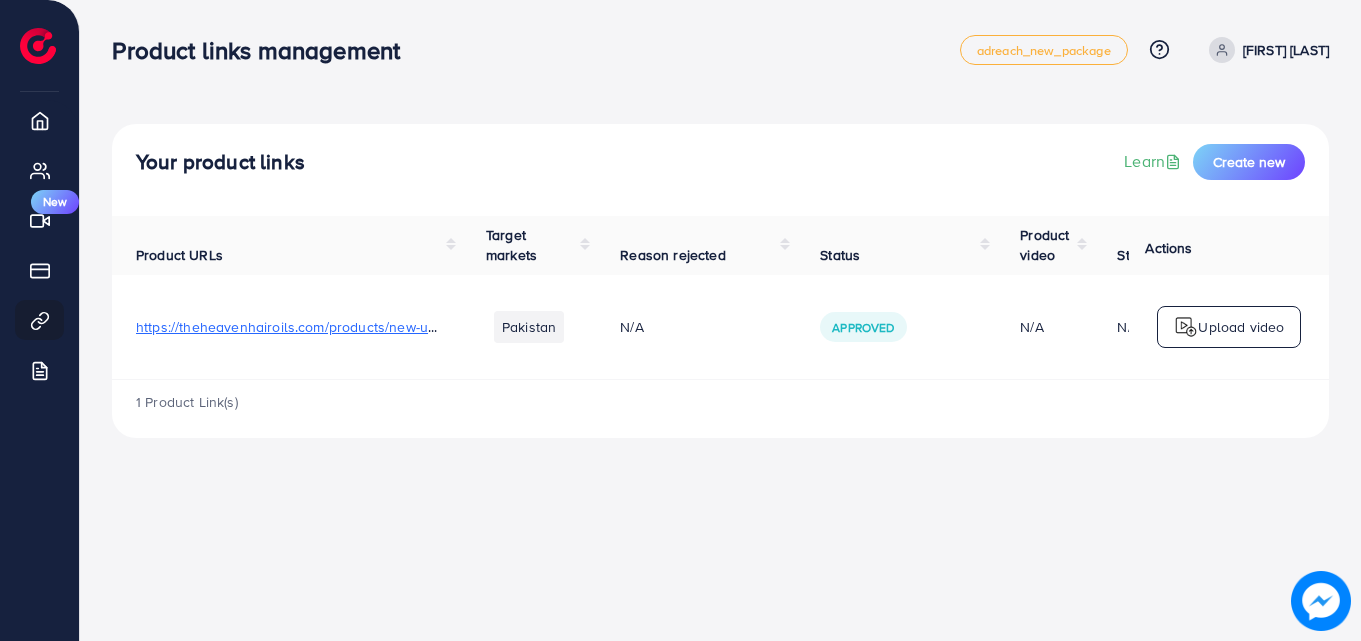 scroll, scrollTop: 0, scrollLeft: 0, axis: both 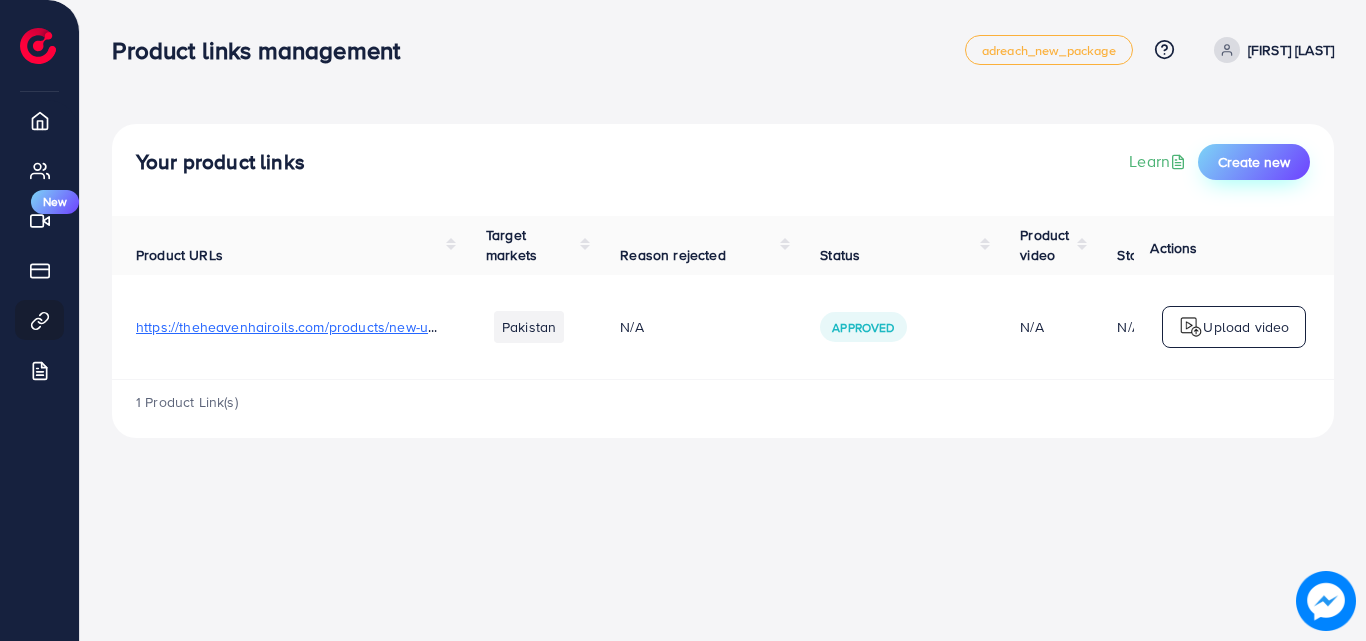 click on "Create new" at bounding box center [1254, 162] 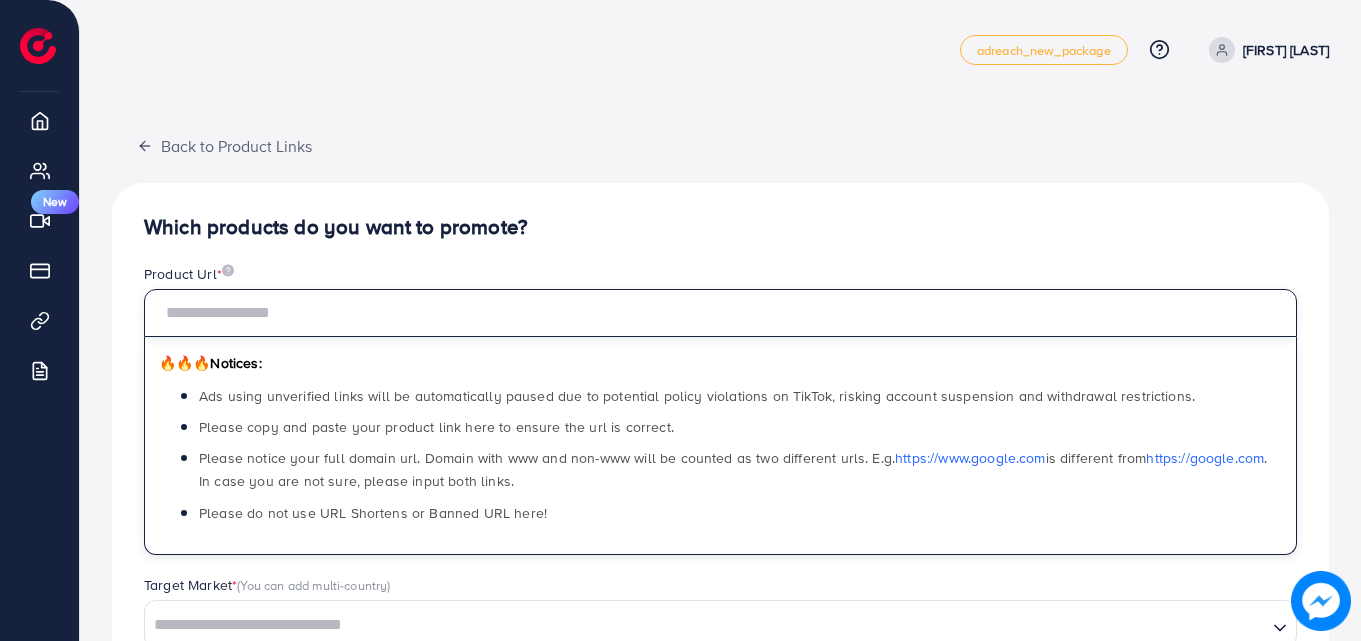 click at bounding box center (720, 313) 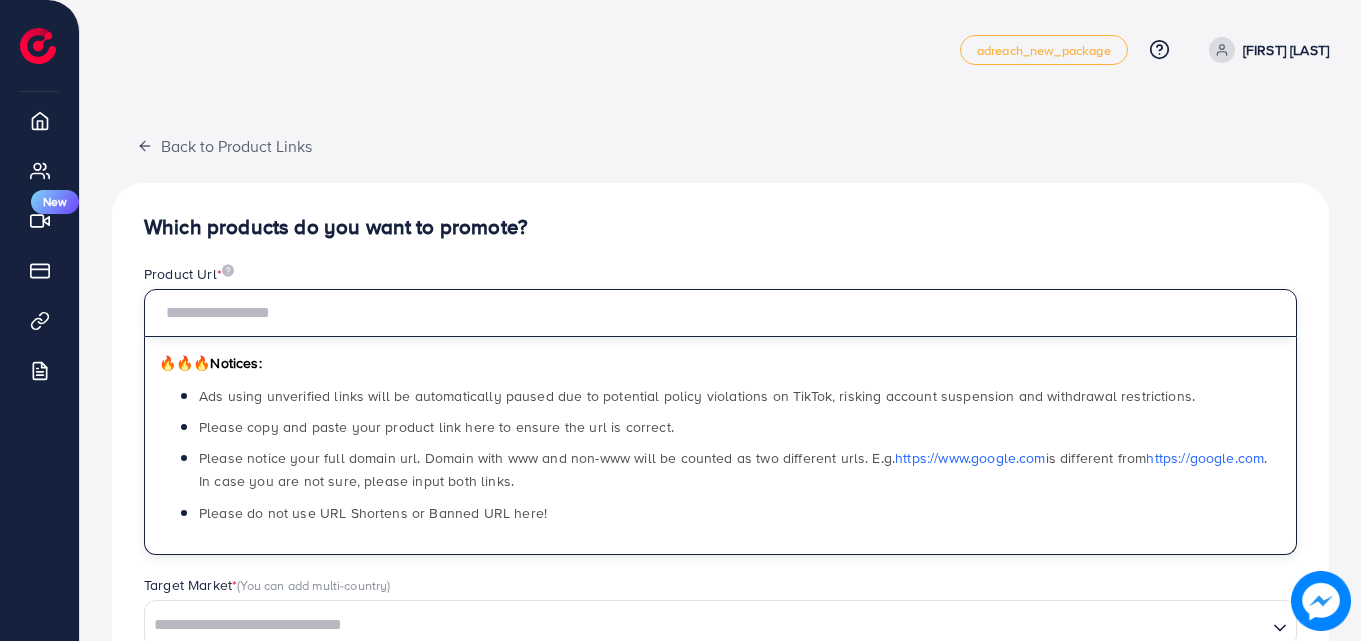 paste on "**********" 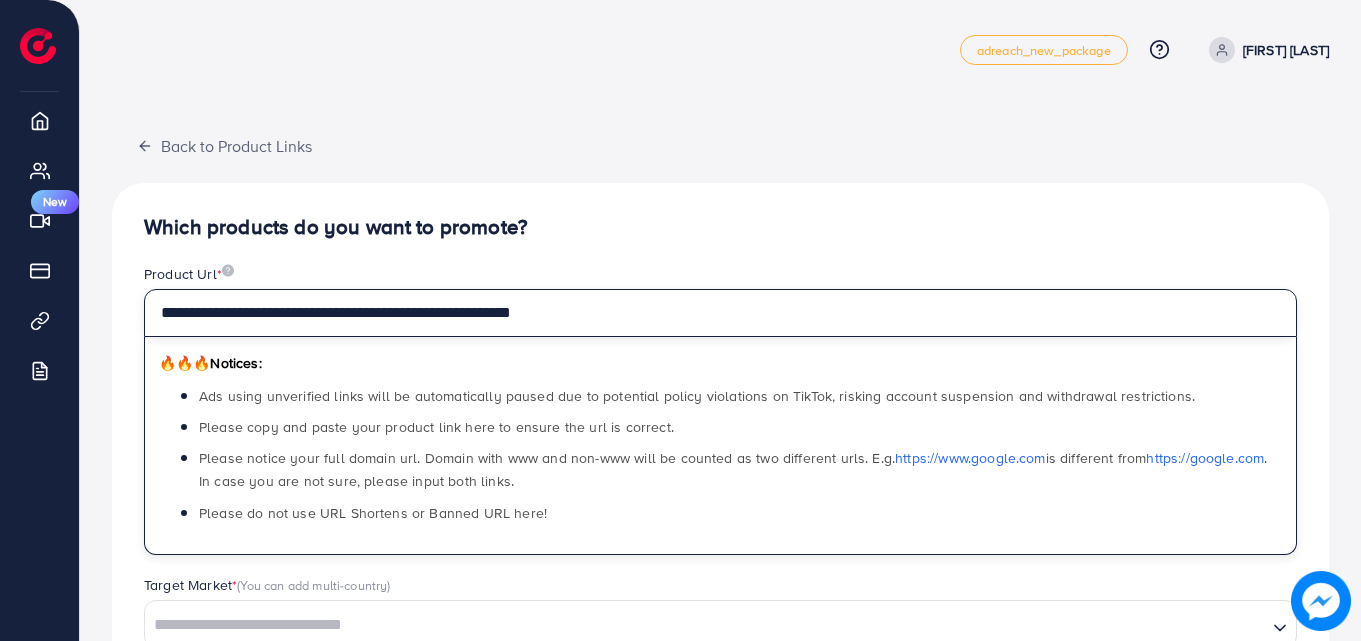 type on "**********" 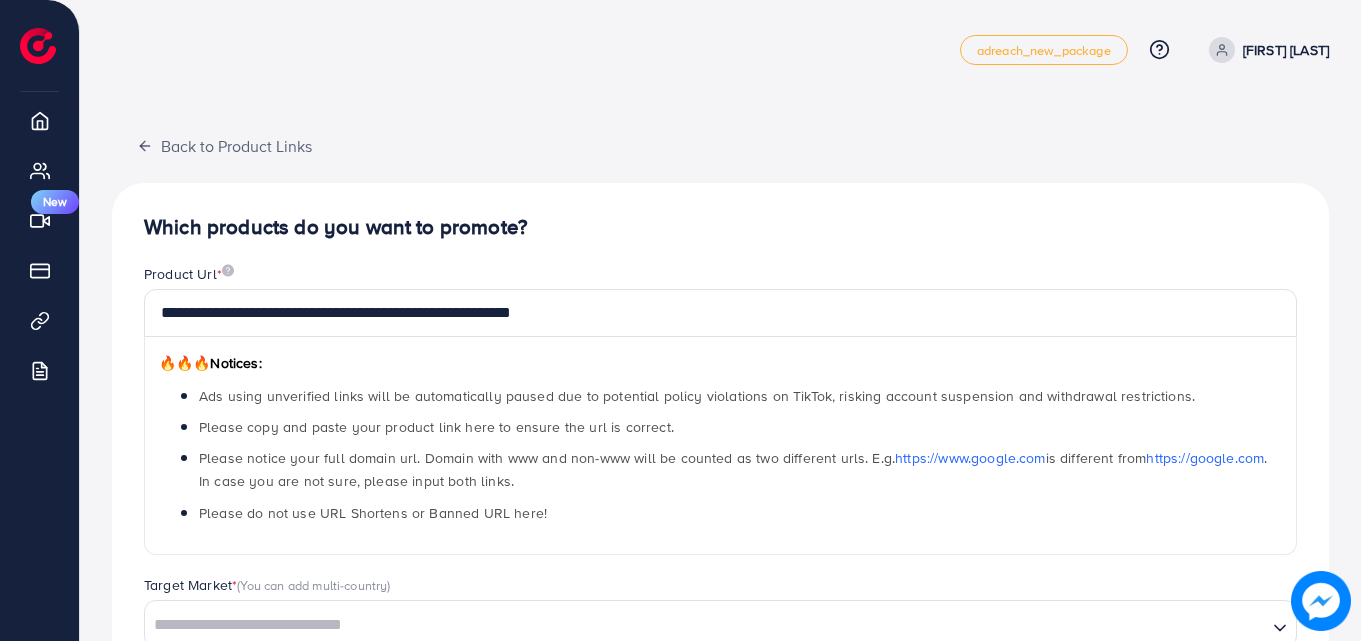 click on "Product Url  *" at bounding box center [720, 276] 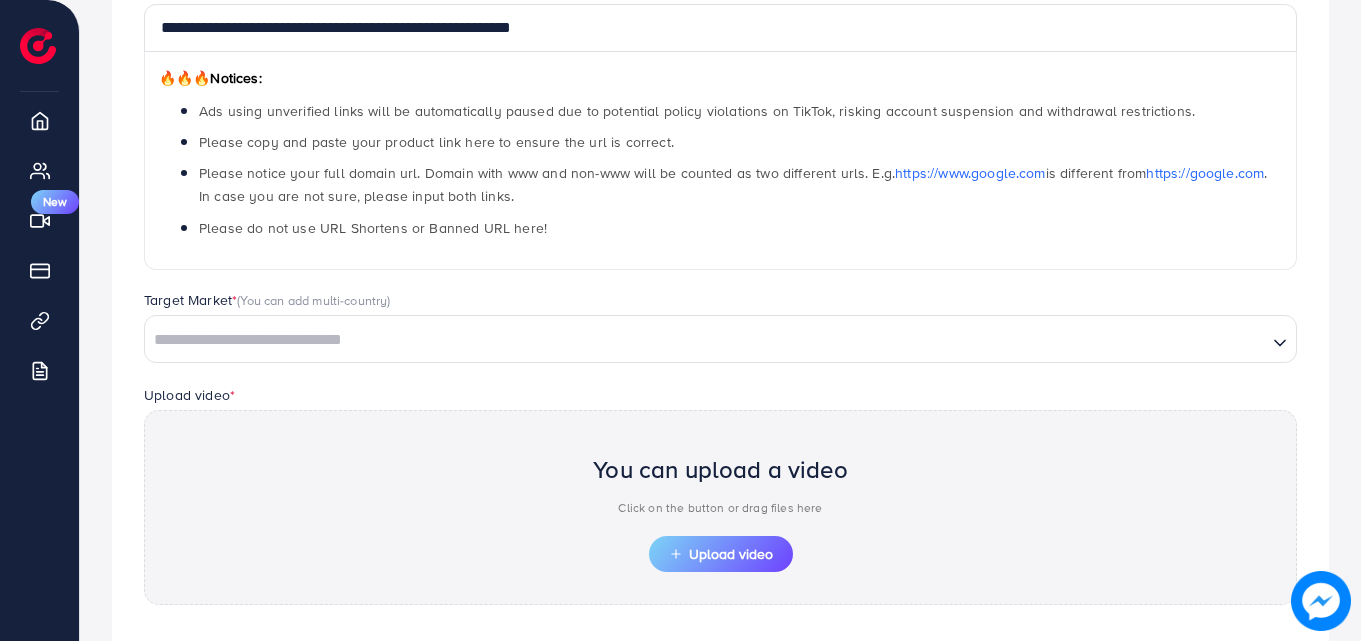 scroll, scrollTop: 296, scrollLeft: 0, axis: vertical 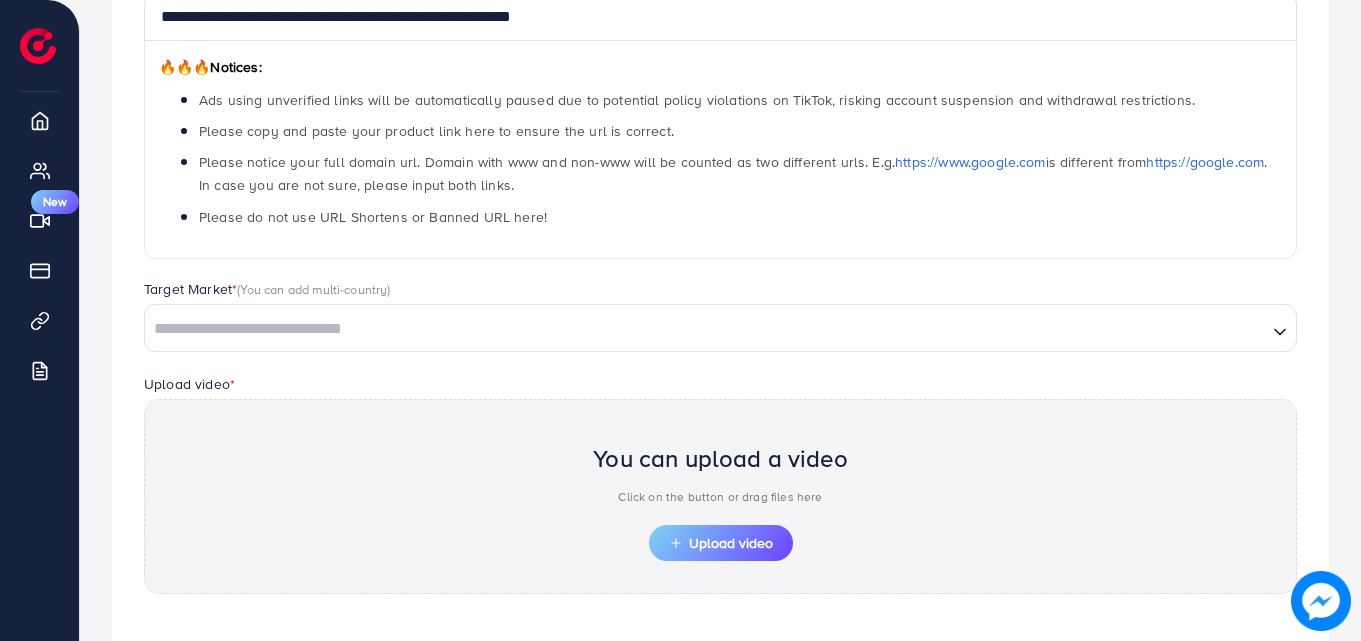 click at bounding box center [706, 329] 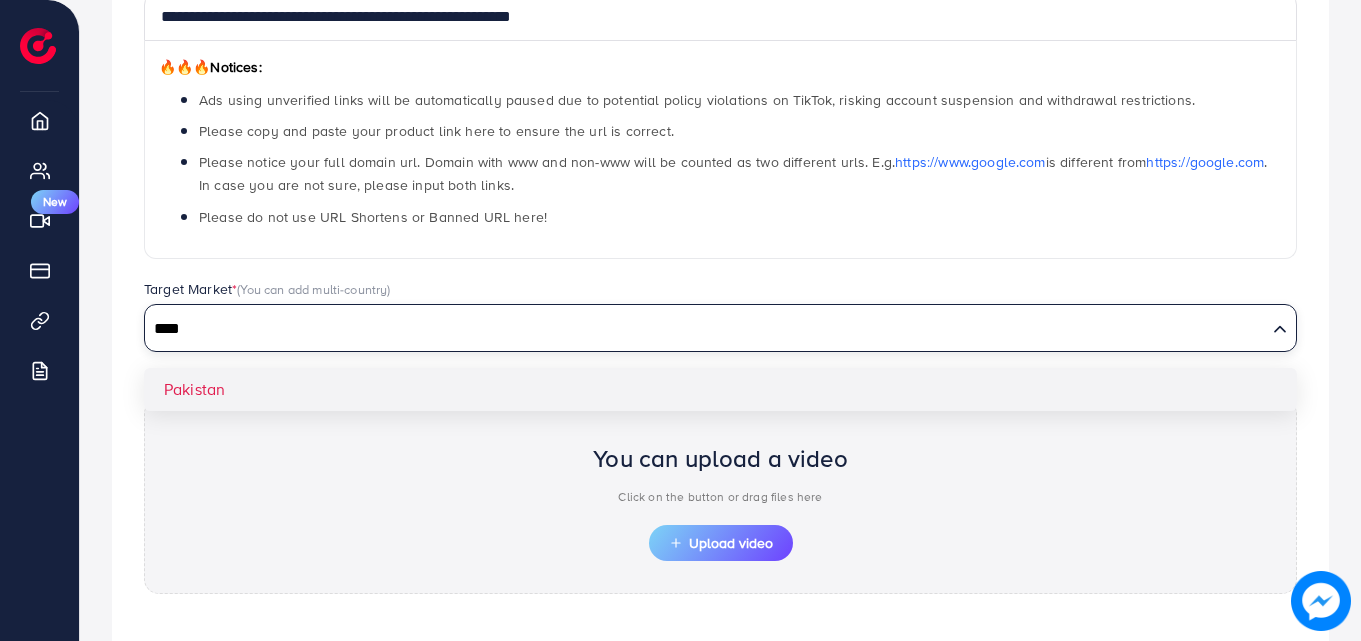 type on "****" 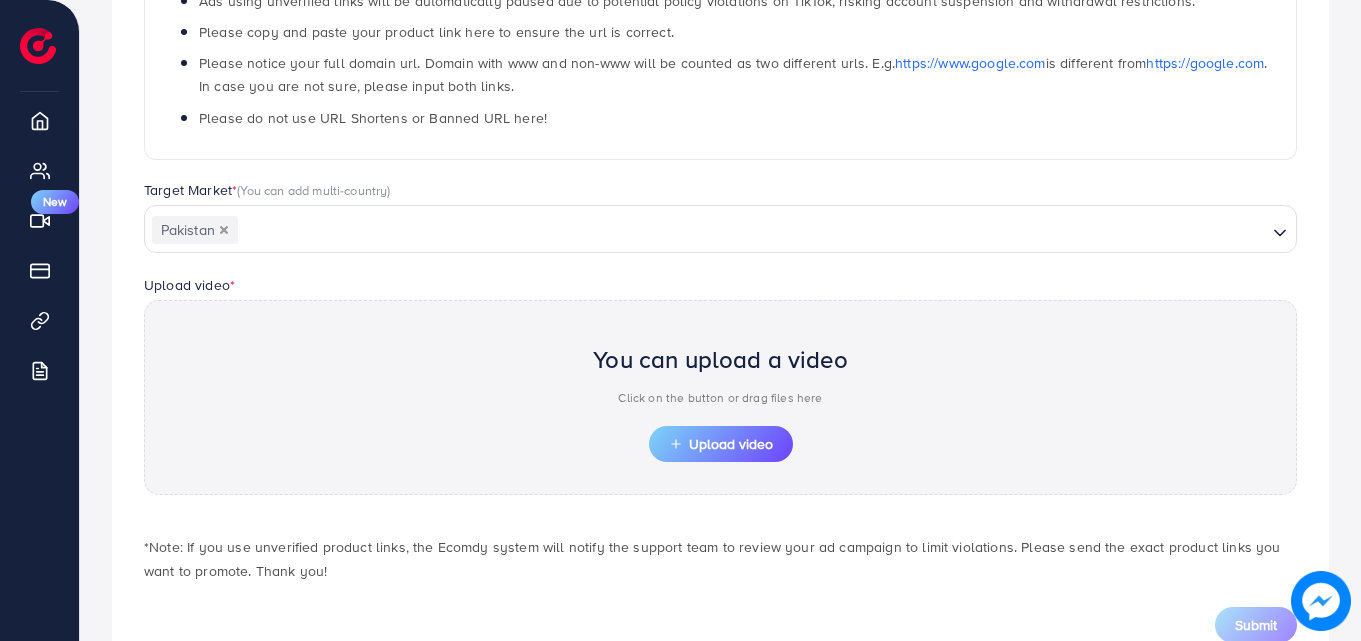 scroll, scrollTop: 461, scrollLeft: 0, axis: vertical 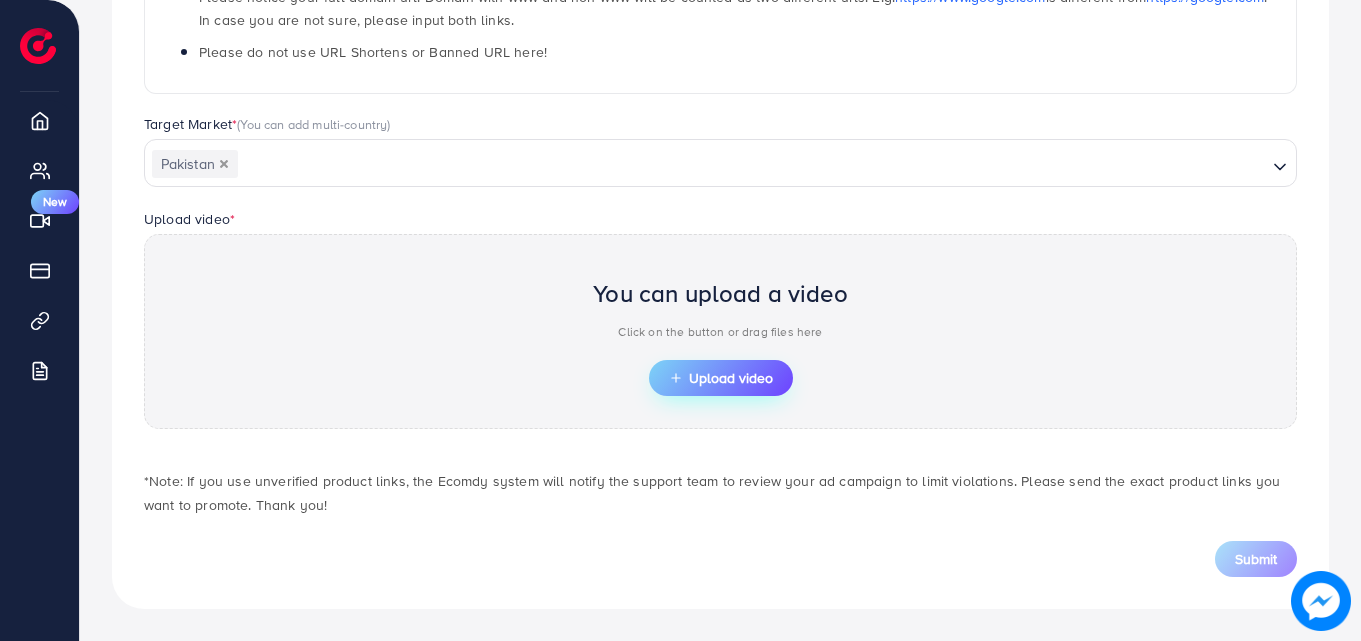 click on "Upload video" at bounding box center [721, 378] 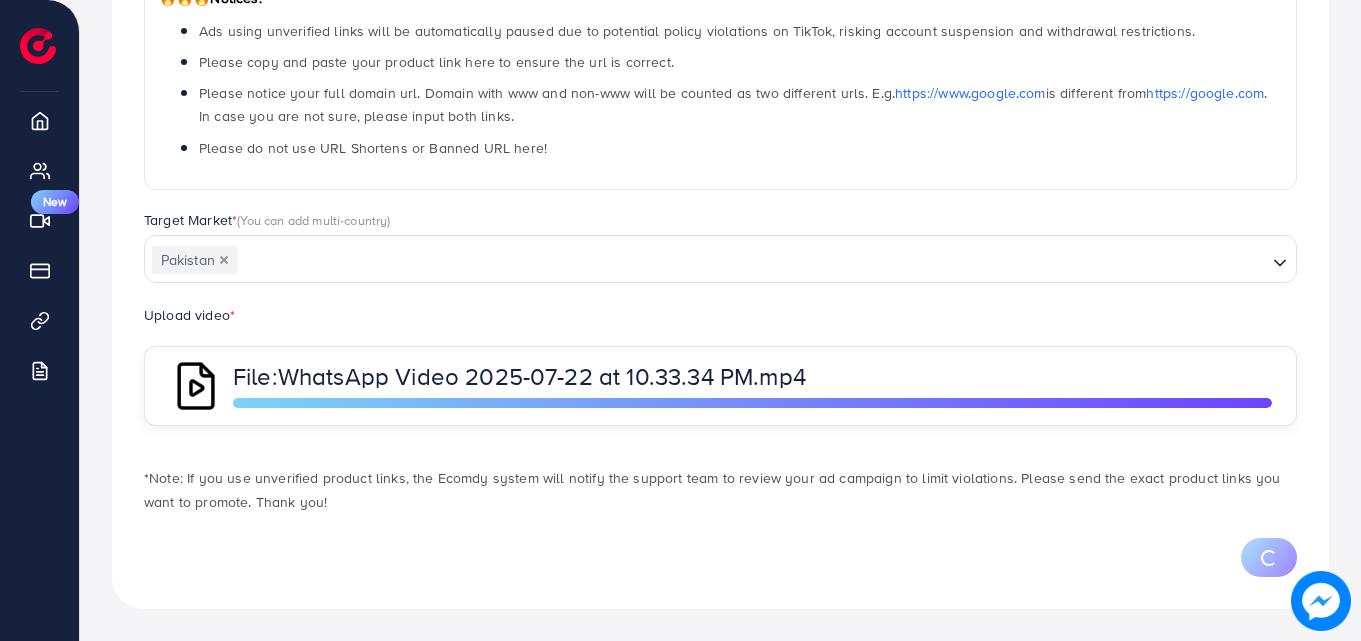 scroll, scrollTop: 461, scrollLeft: 0, axis: vertical 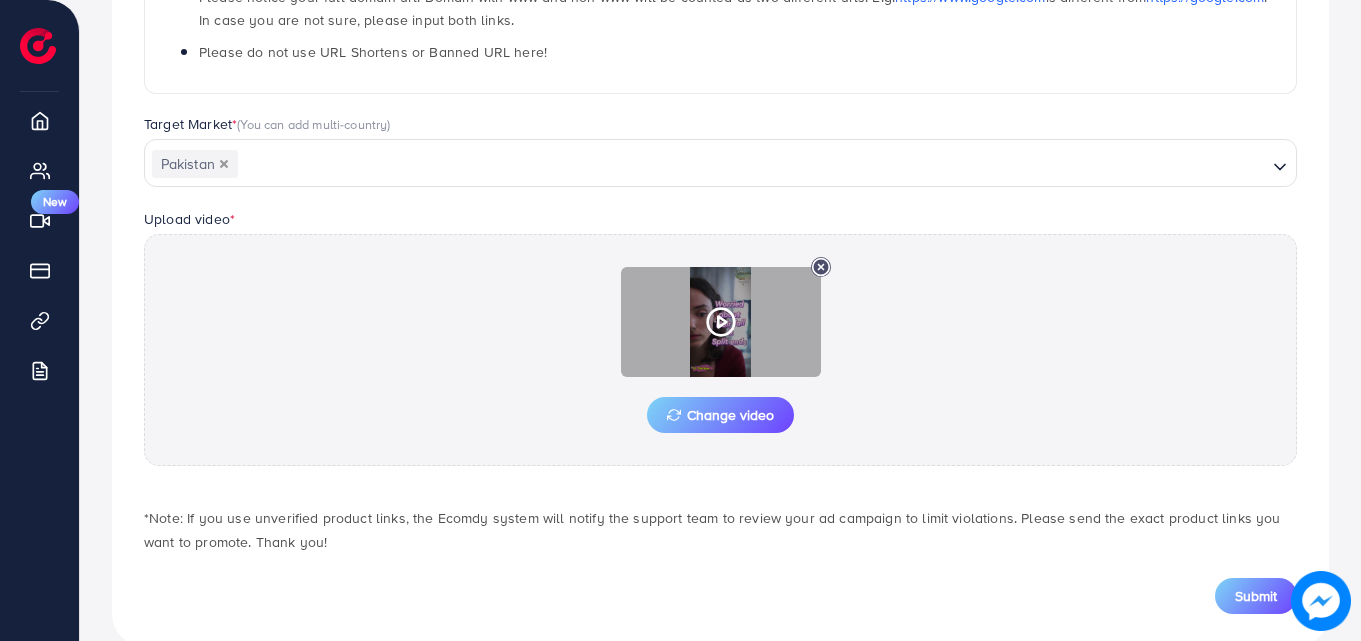 click 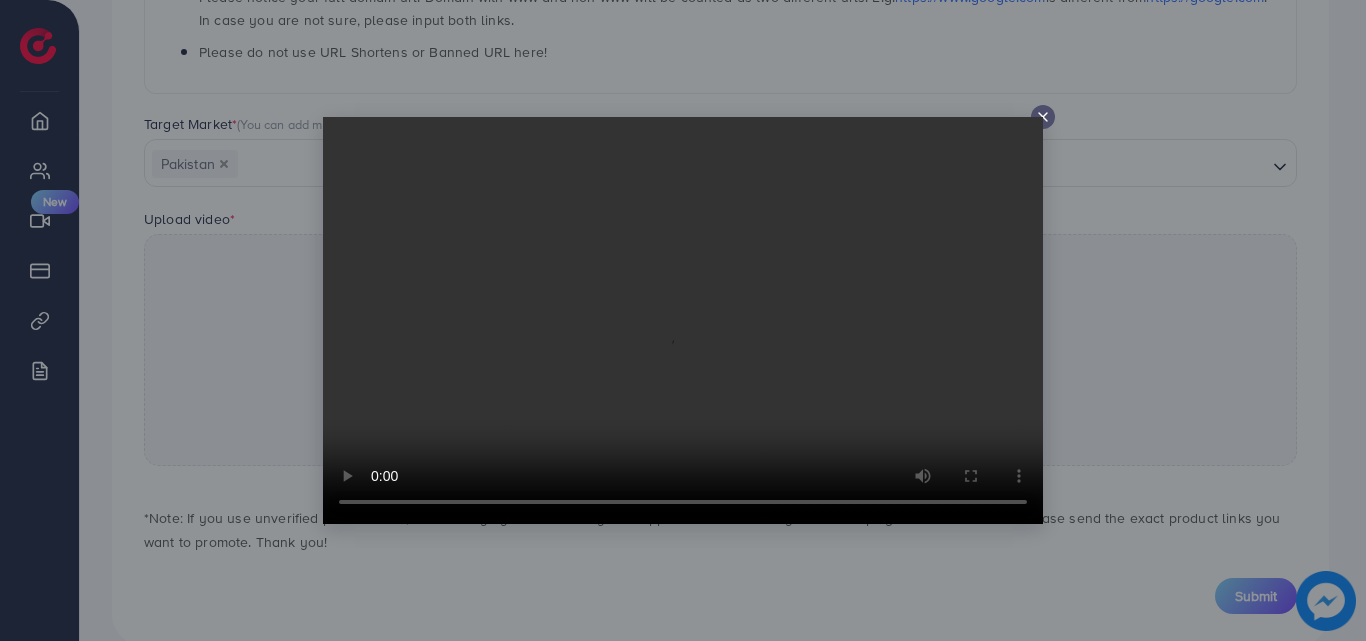 type 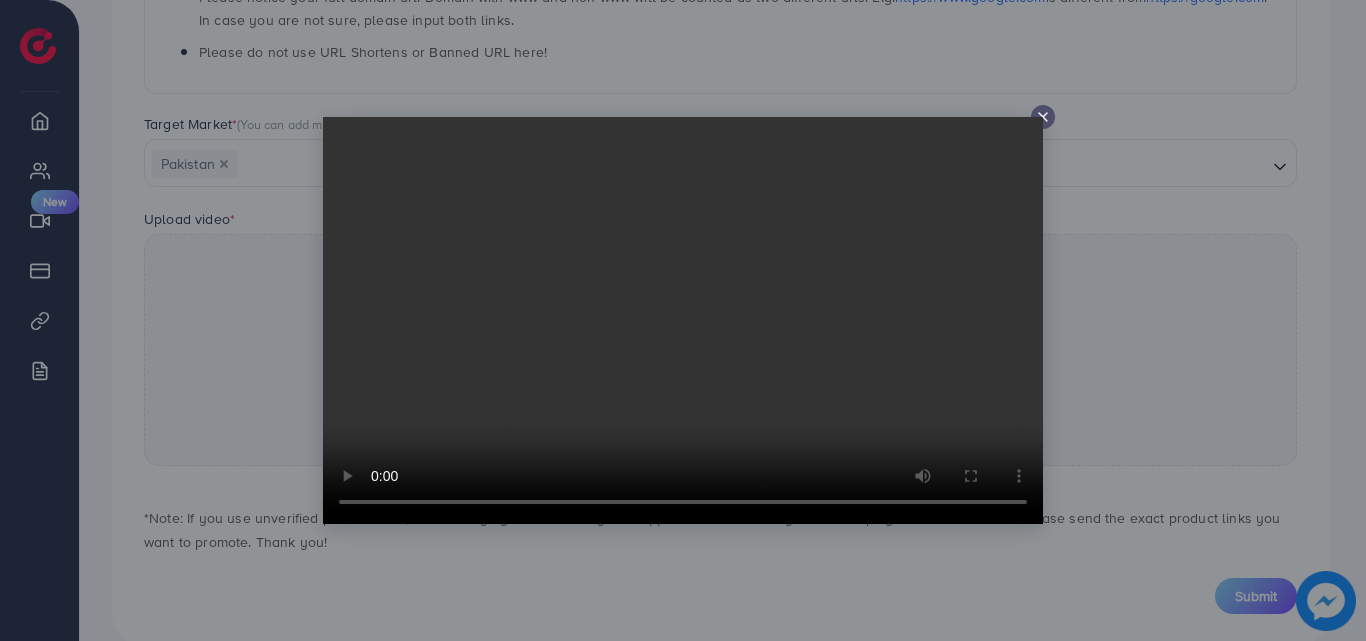 click 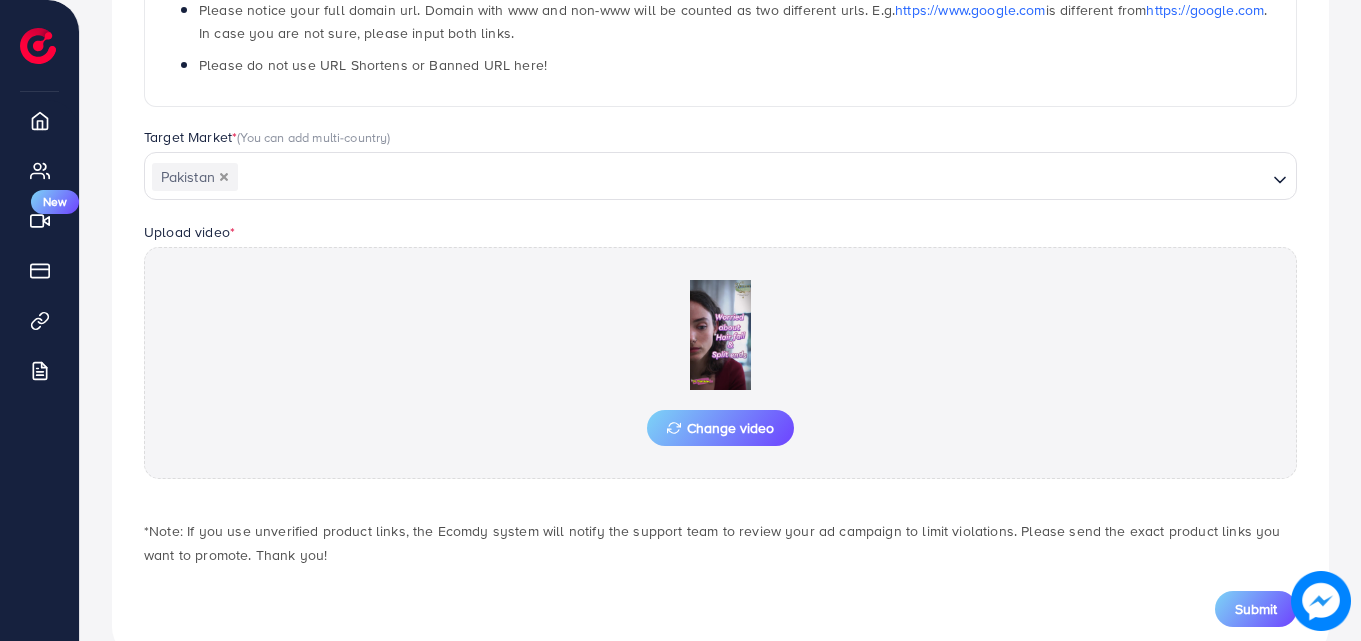scroll, scrollTop: 498, scrollLeft: 0, axis: vertical 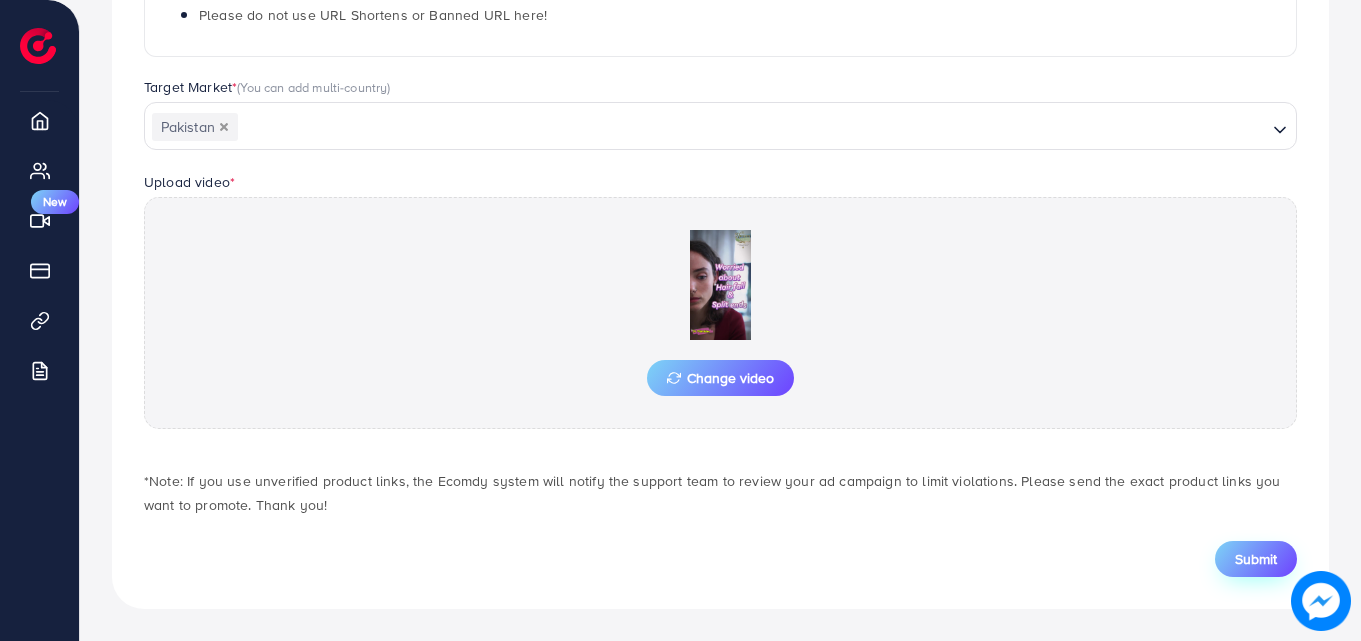click on "Submit" at bounding box center [1256, 559] 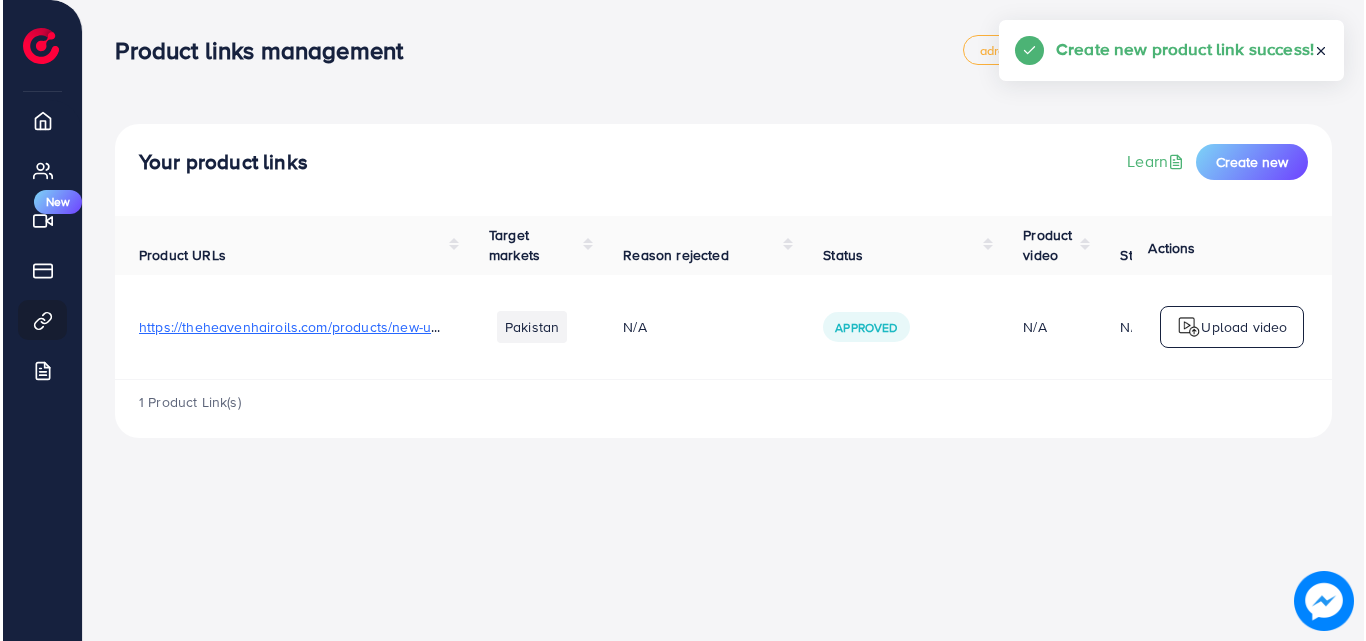 scroll, scrollTop: 0, scrollLeft: 0, axis: both 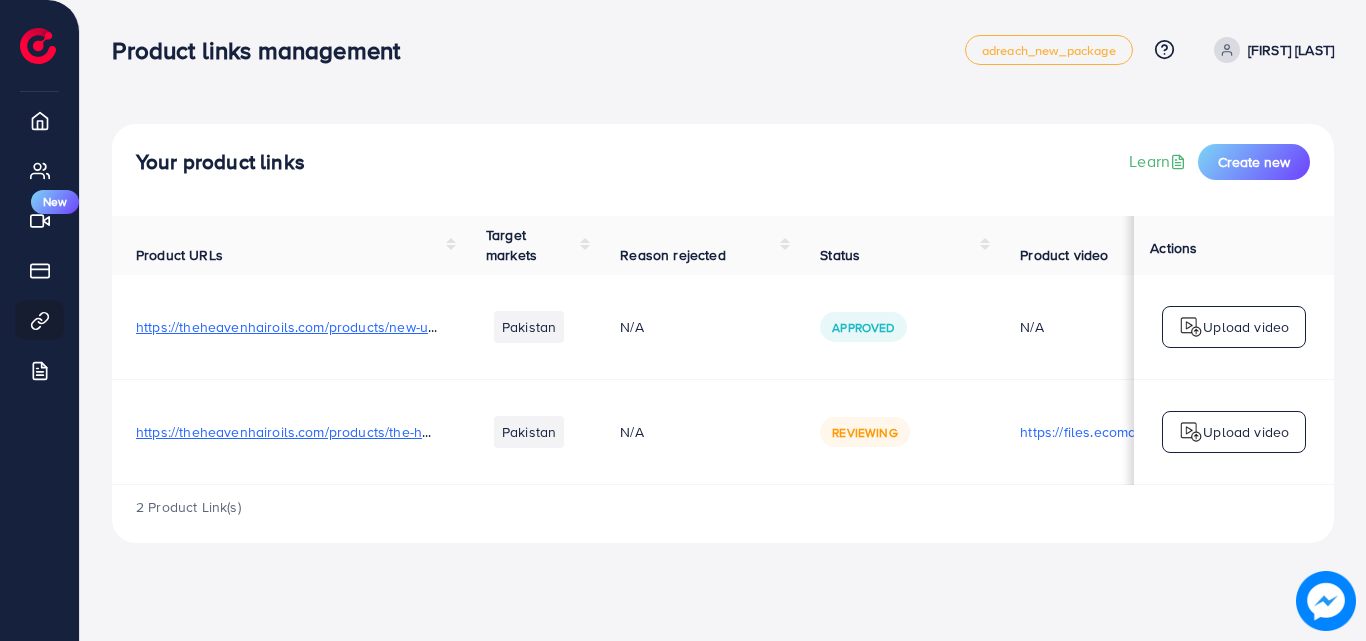 click on "https://theheavenhairoils.com/products/the-heaven-hair-oil" at bounding box center (323, 432) 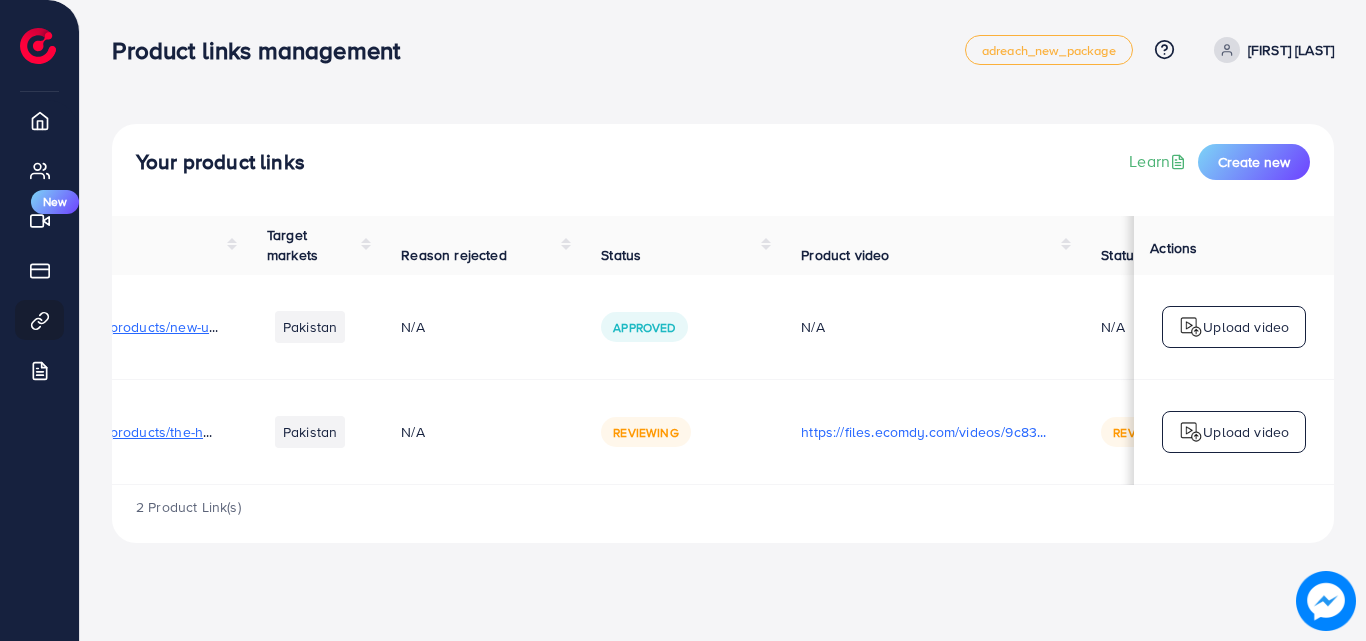 scroll, scrollTop: 0, scrollLeft: 362, axis: horizontal 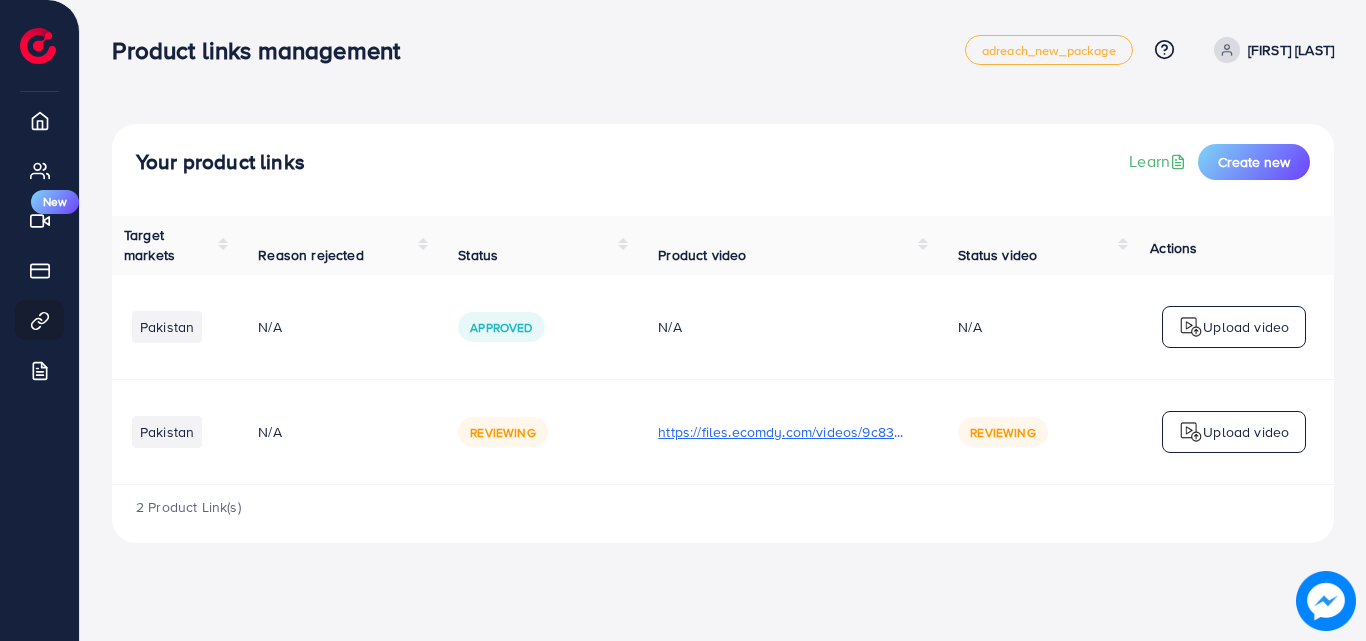 click on "https://files.ecomdy.com/videos/9c8321b3-0f11-420c-9c19-2d443a8ab482-1754601605736.mp4" at bounding box center [784, 432] 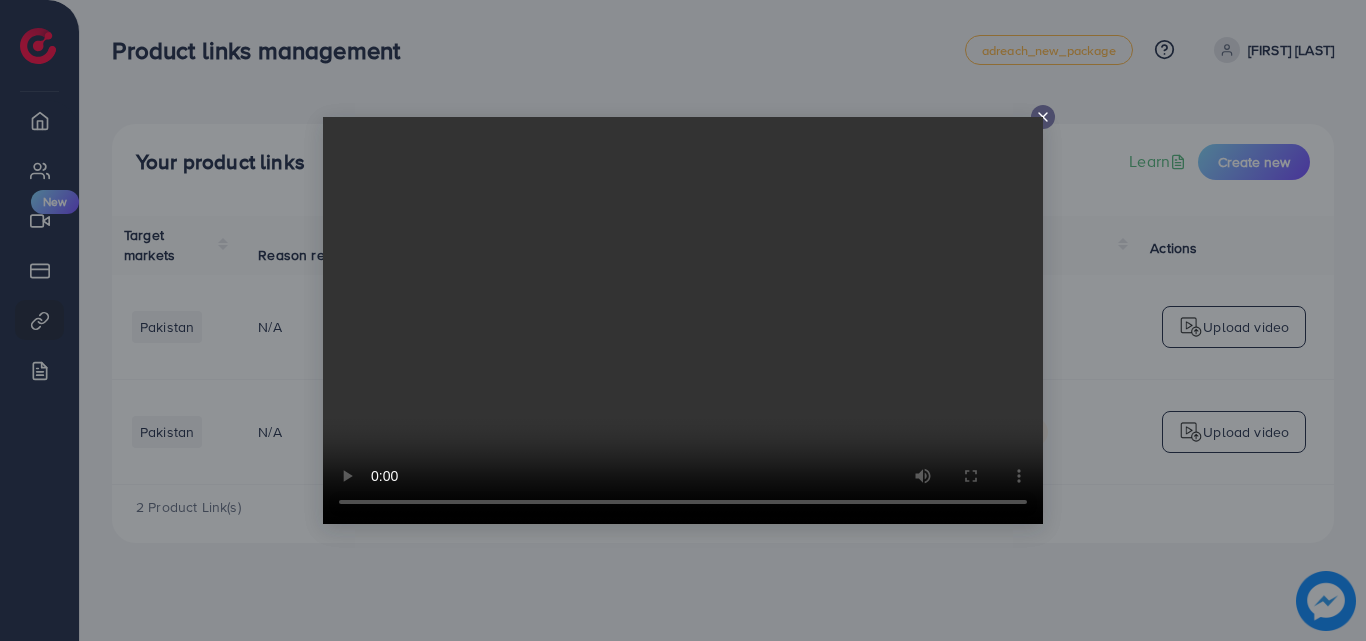 click 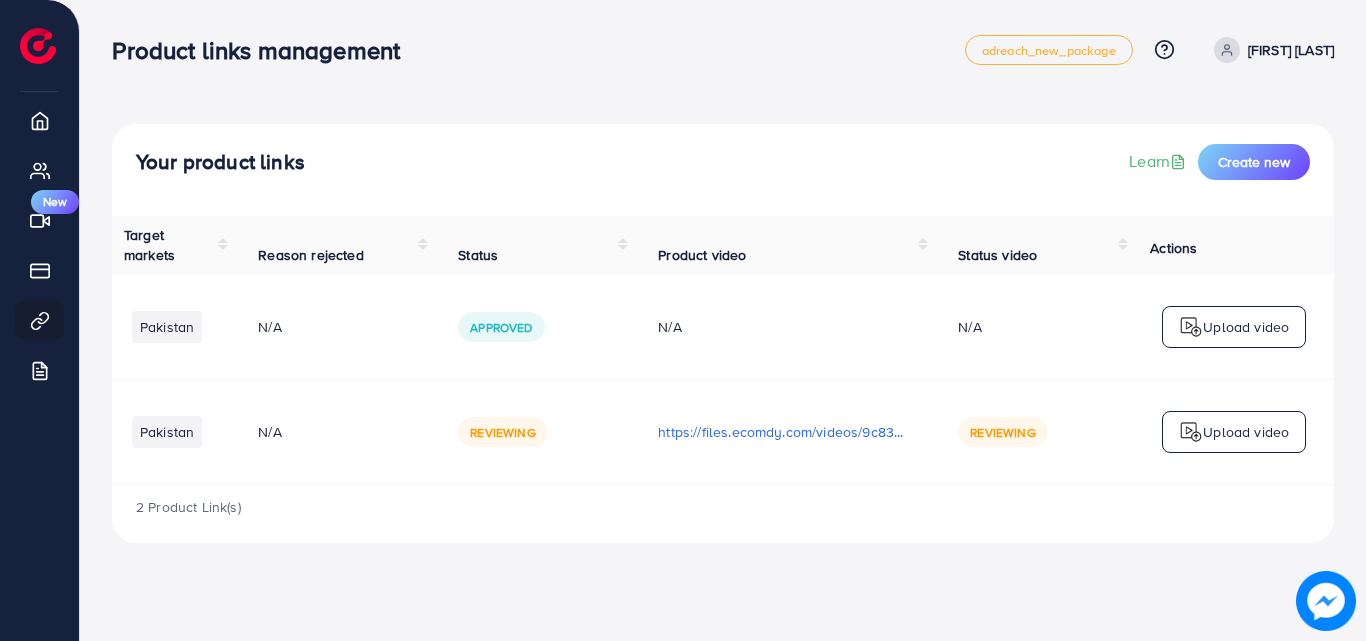 scroll, scrollTop: 0, scrollLeft: 0, axis: both 